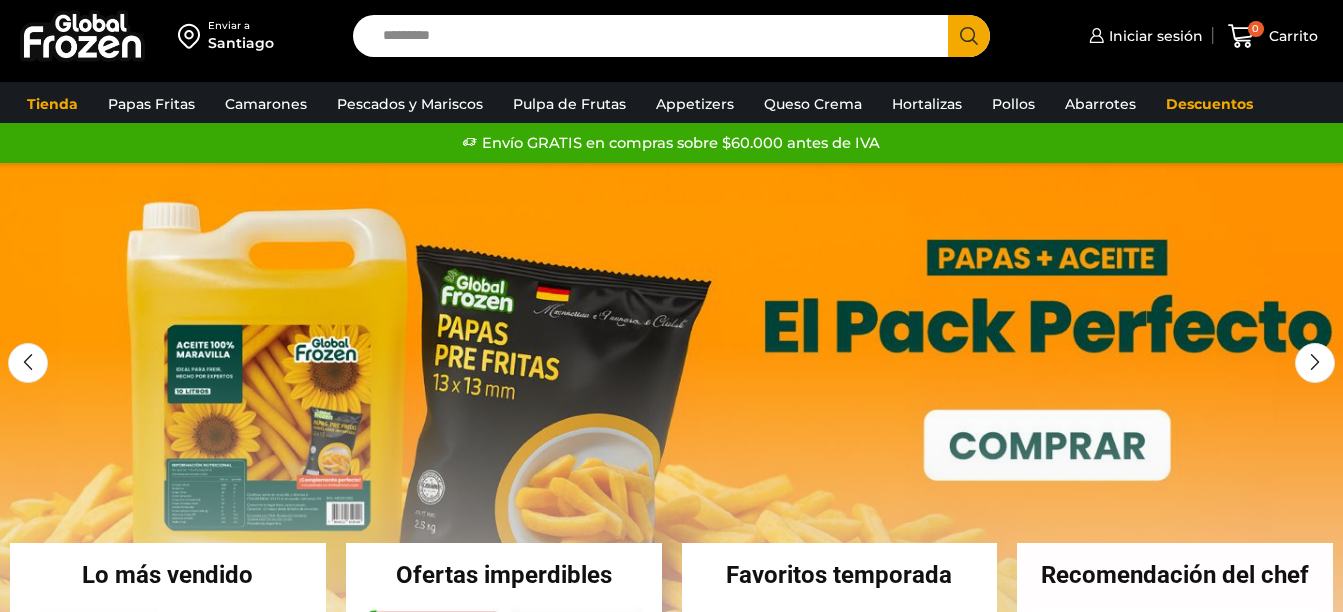 scroll, scrollTop: 0, scrollLeft: 0, axis: both 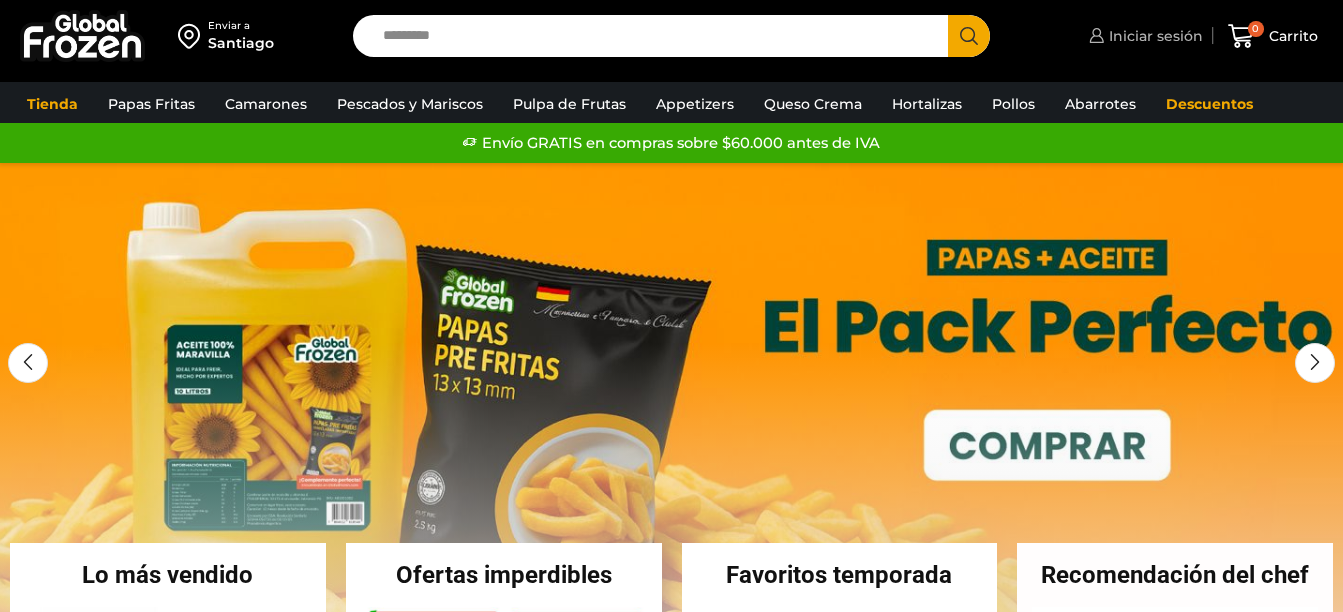 click on "Iniciar sesión" at bounding box center (1153, 36) 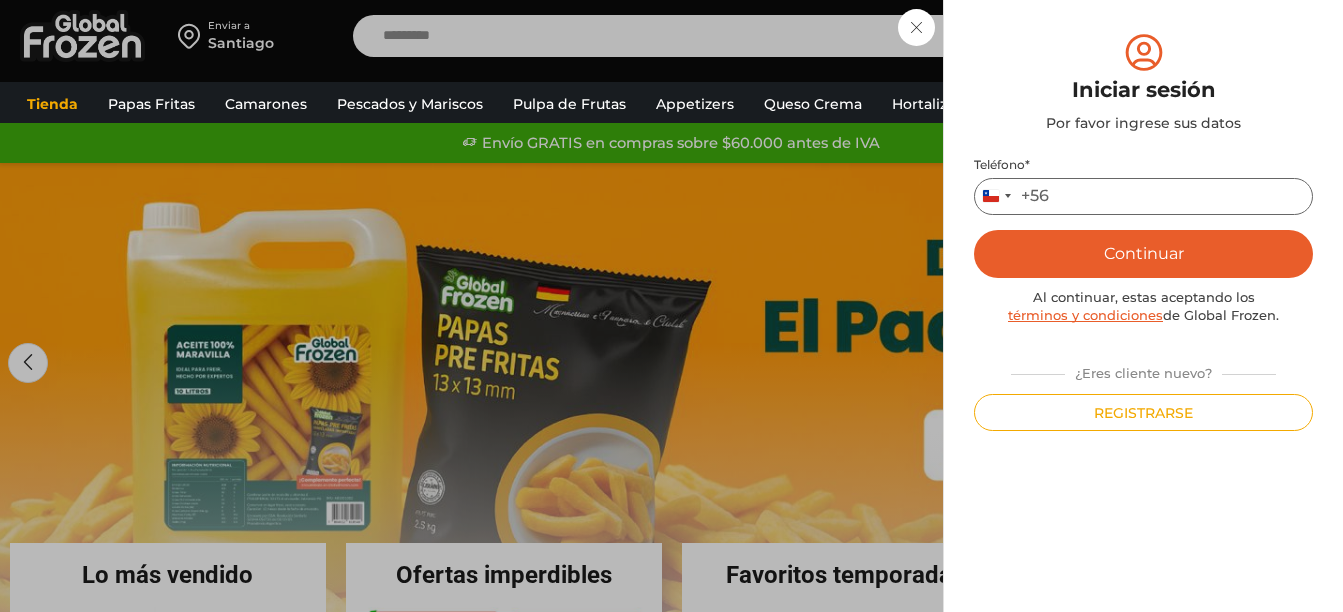 click on "Teléfono
*" at bounding box center [1143, 196] 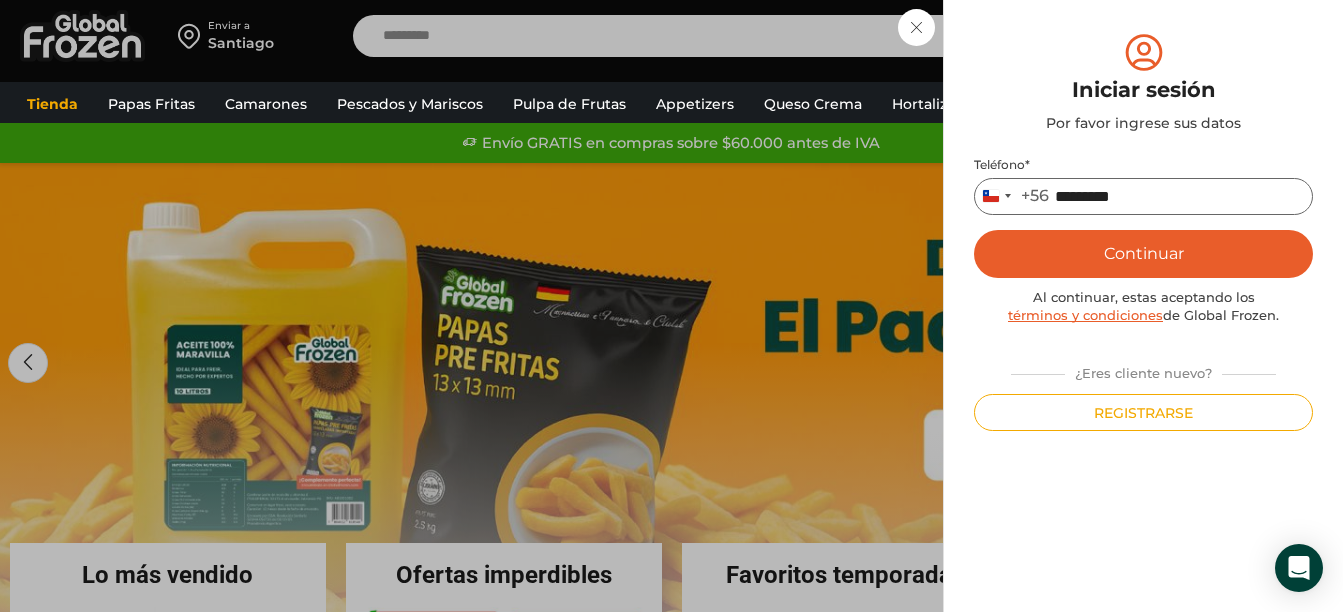 type on "*********" 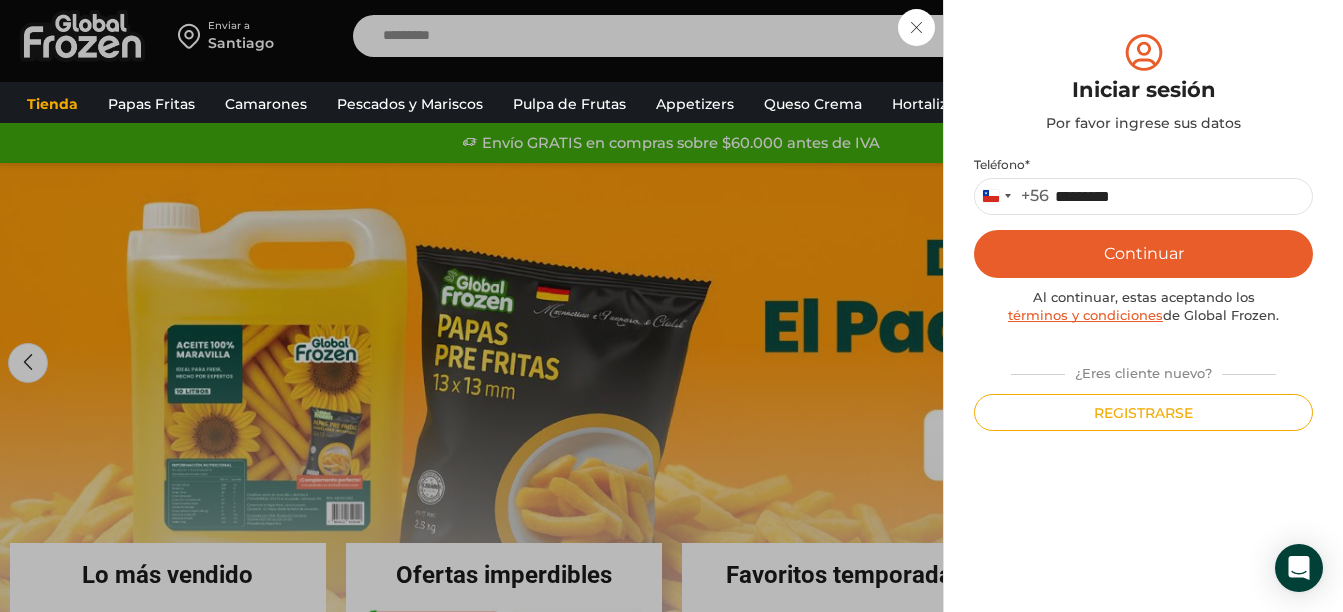click on "Continuar" at bounding box center [1143, 254] 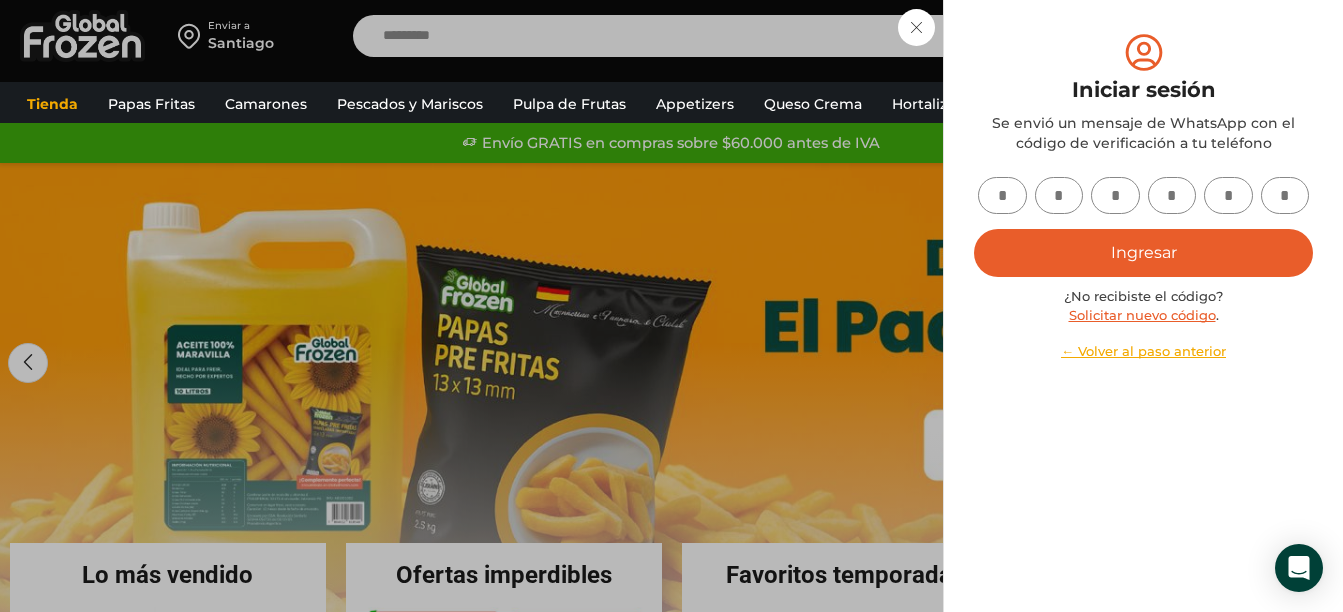 click at bounding box center (1002, 195) 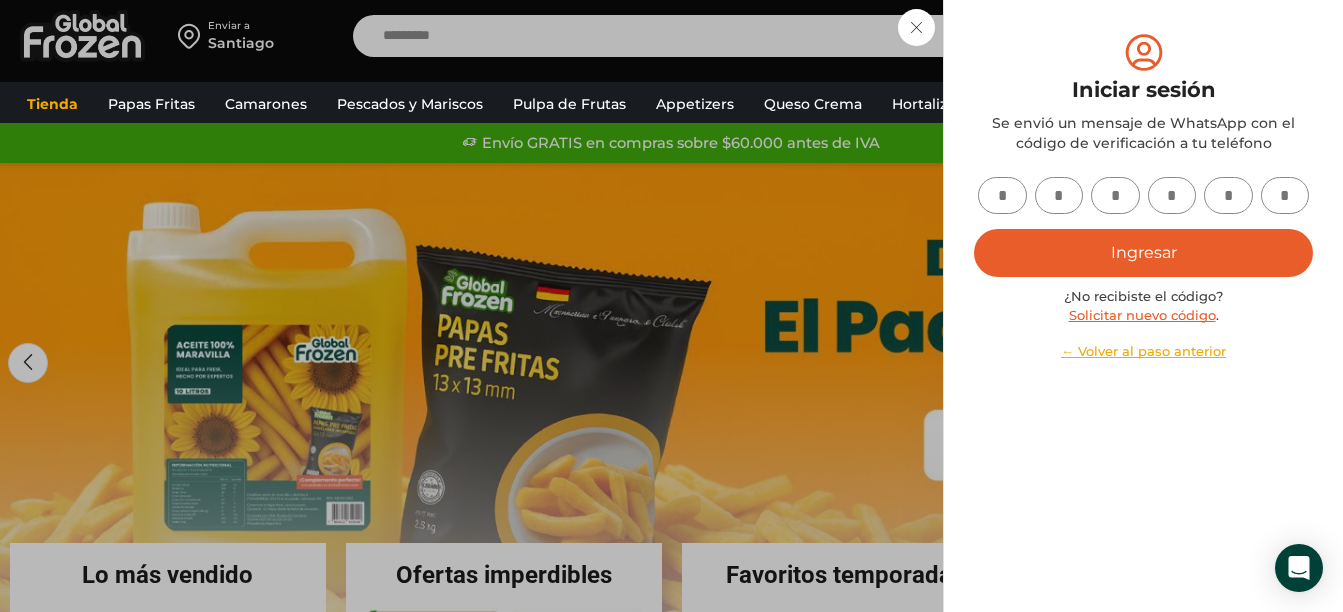 type on "*" 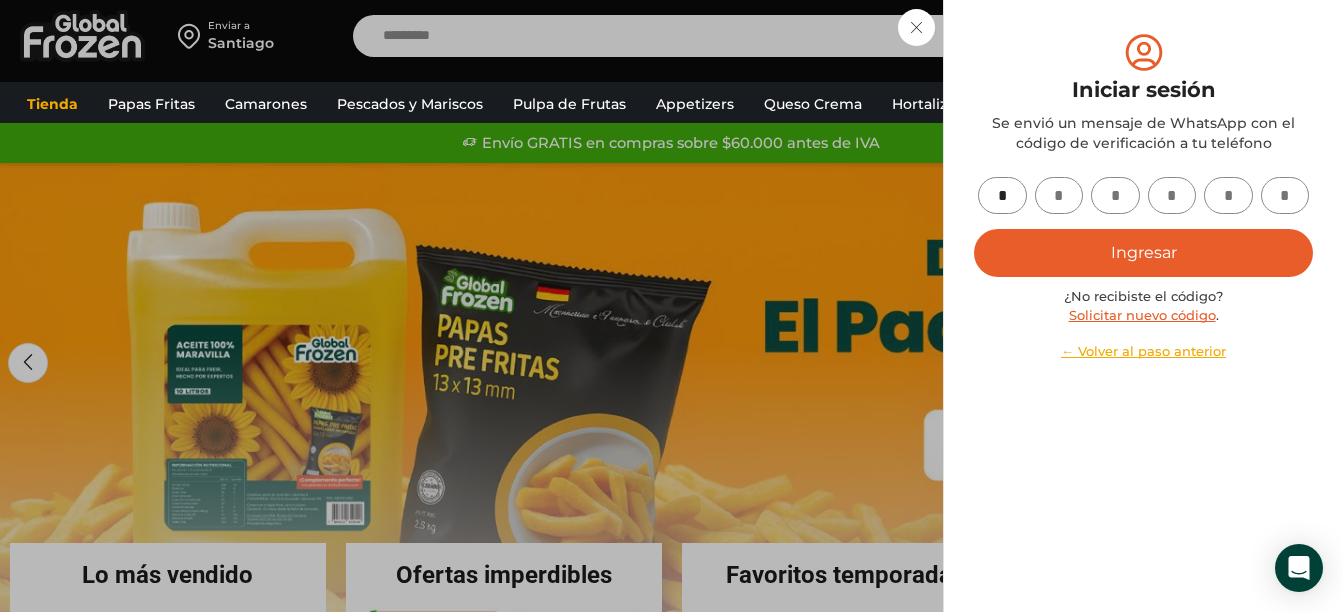 type on "*" 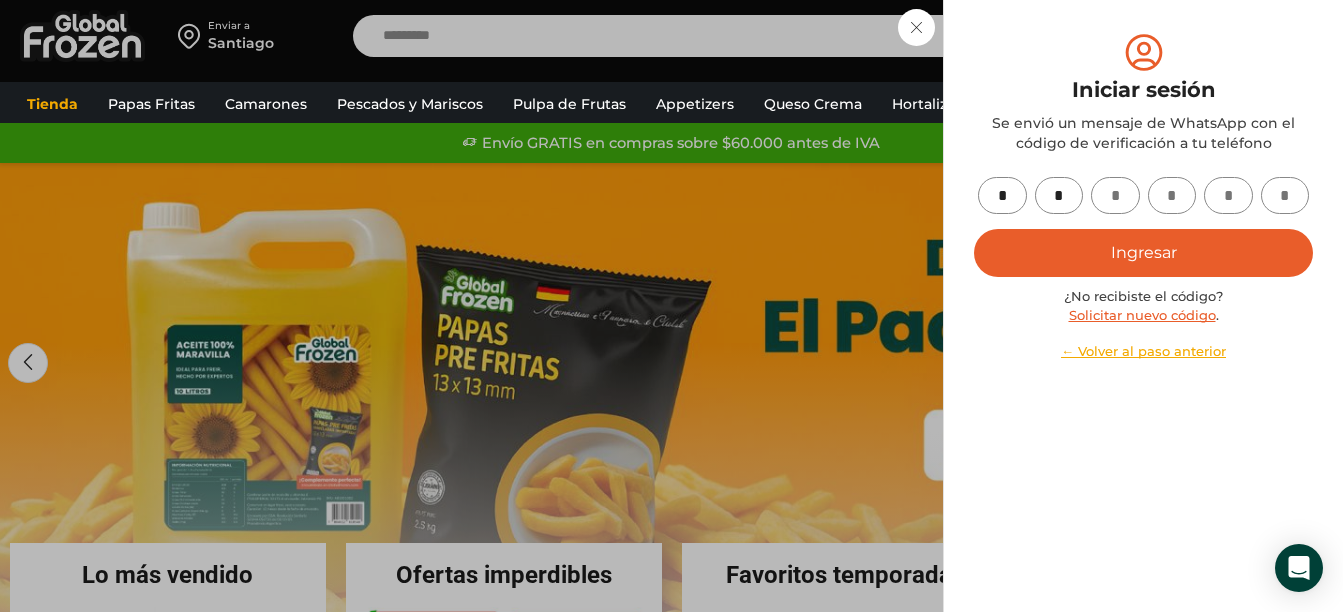 type on "*" 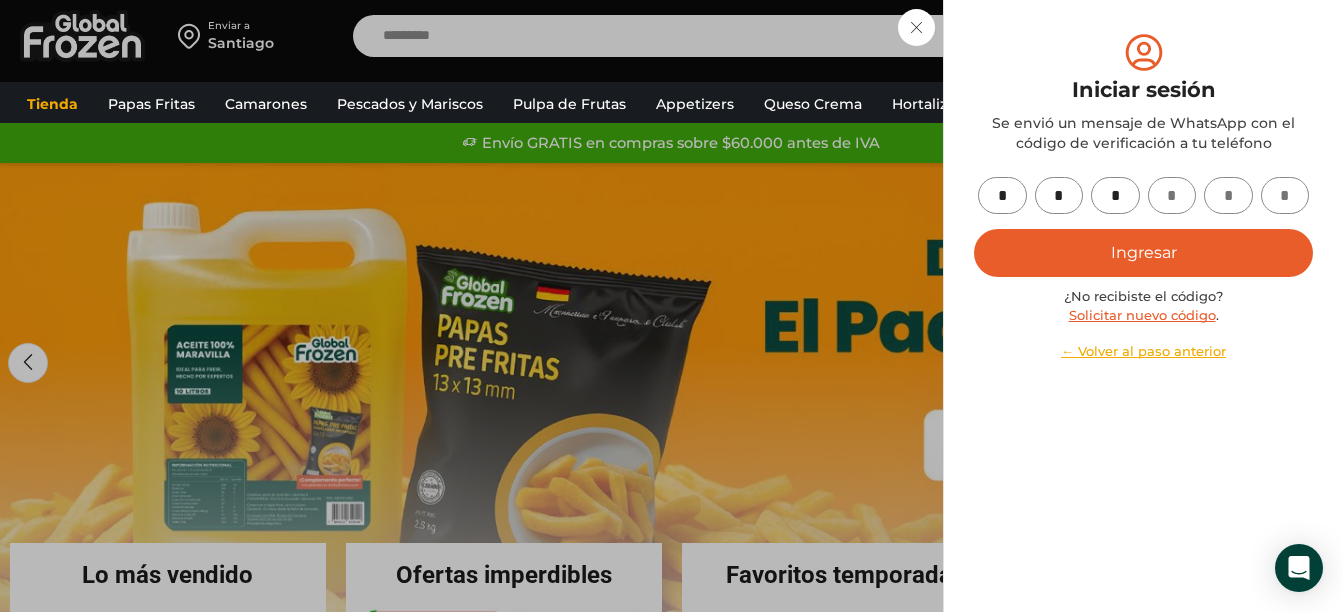 type on "*" 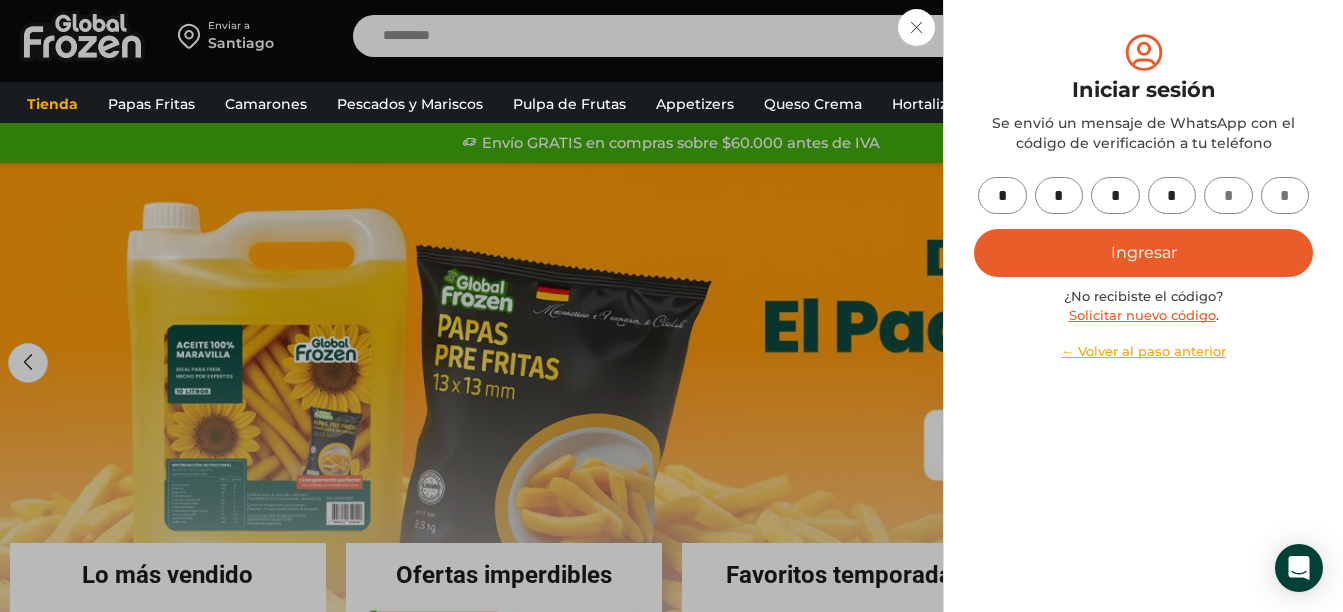 type on "*" 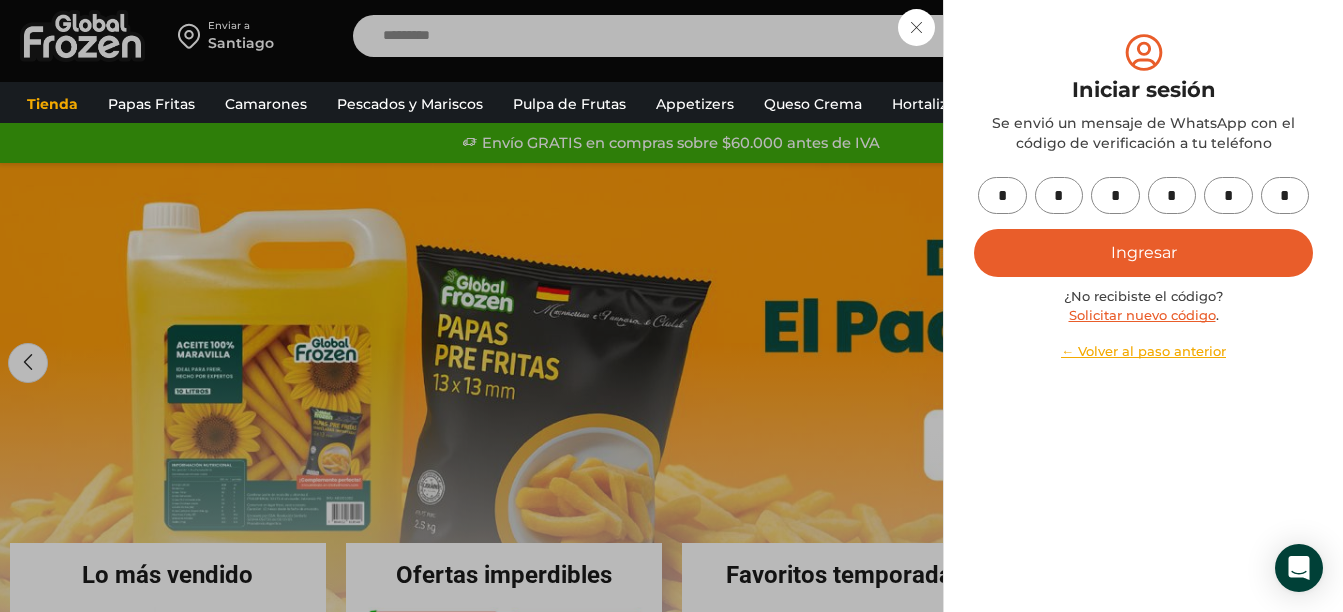 type on "*" 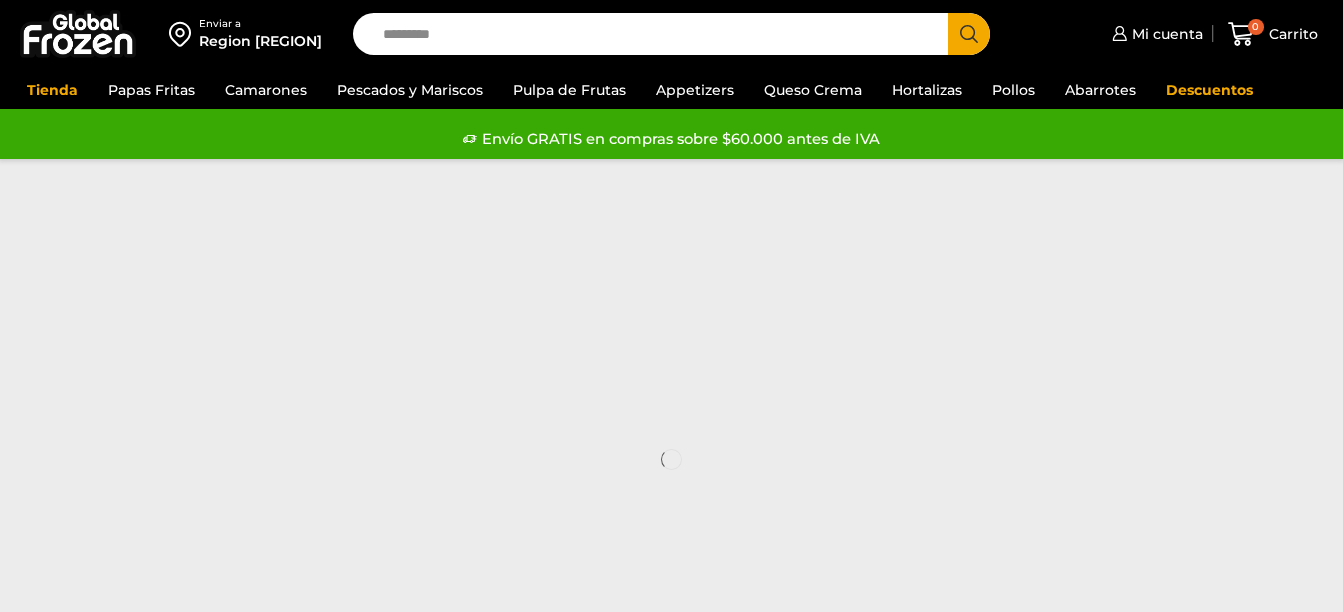 scroll, scrollTop: 0, scrollLeft: 0, axis: both 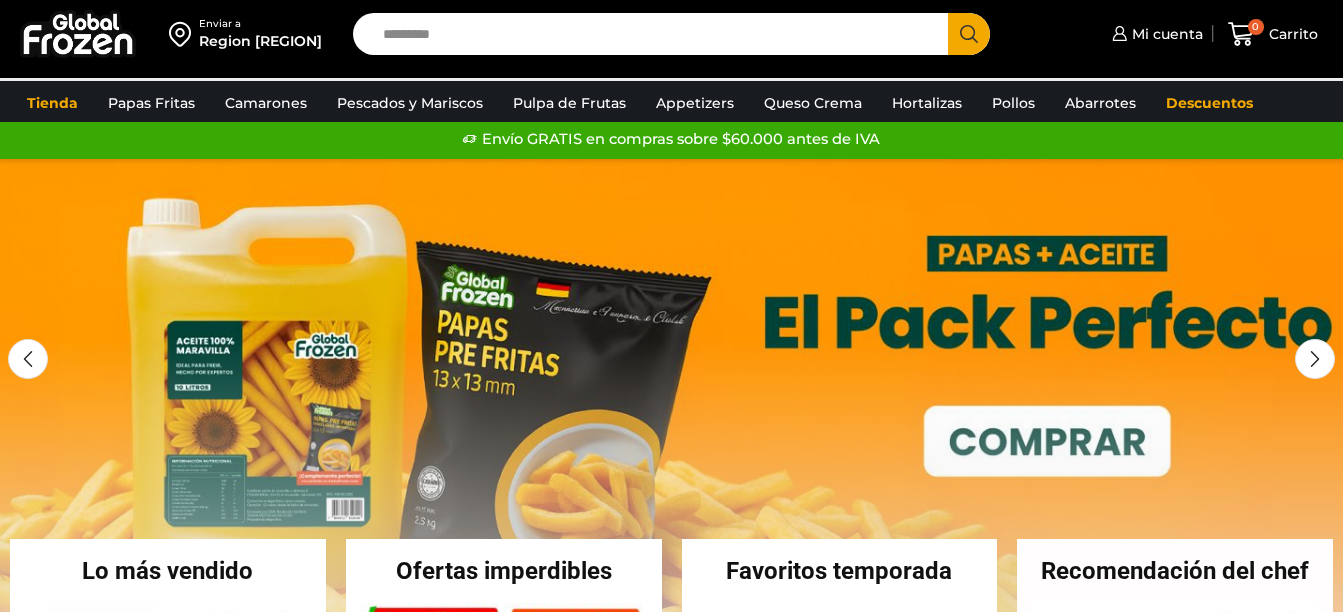 click on "Search input" at bounding box center [655, 34] 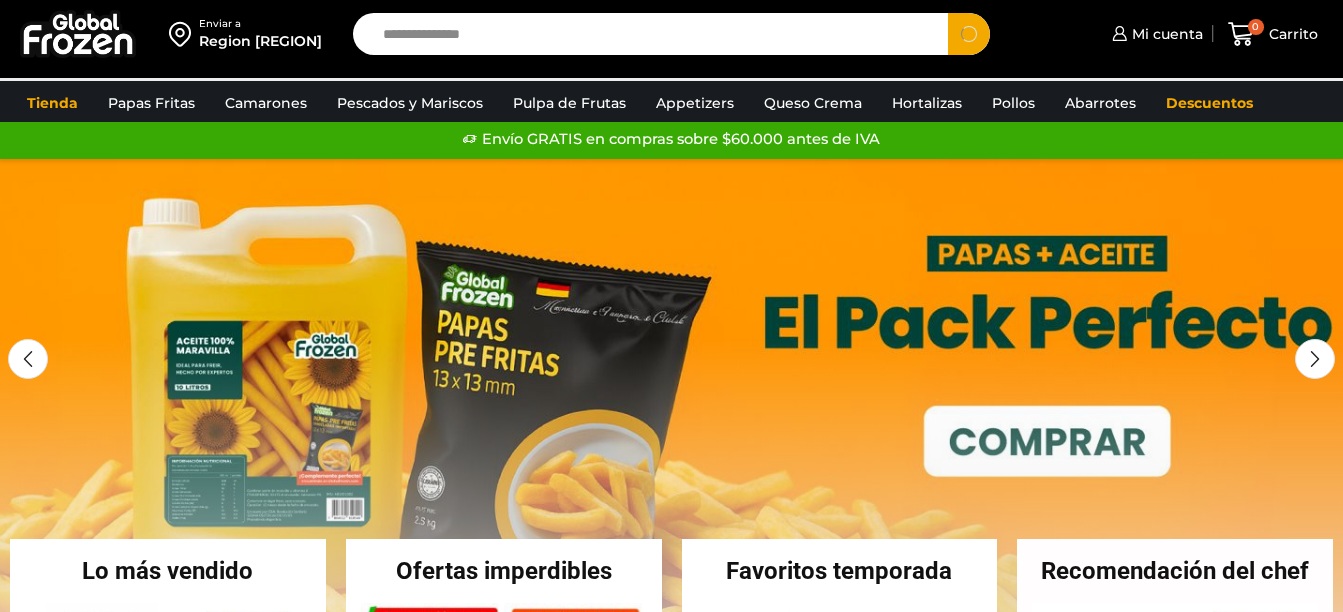 type on "**********" 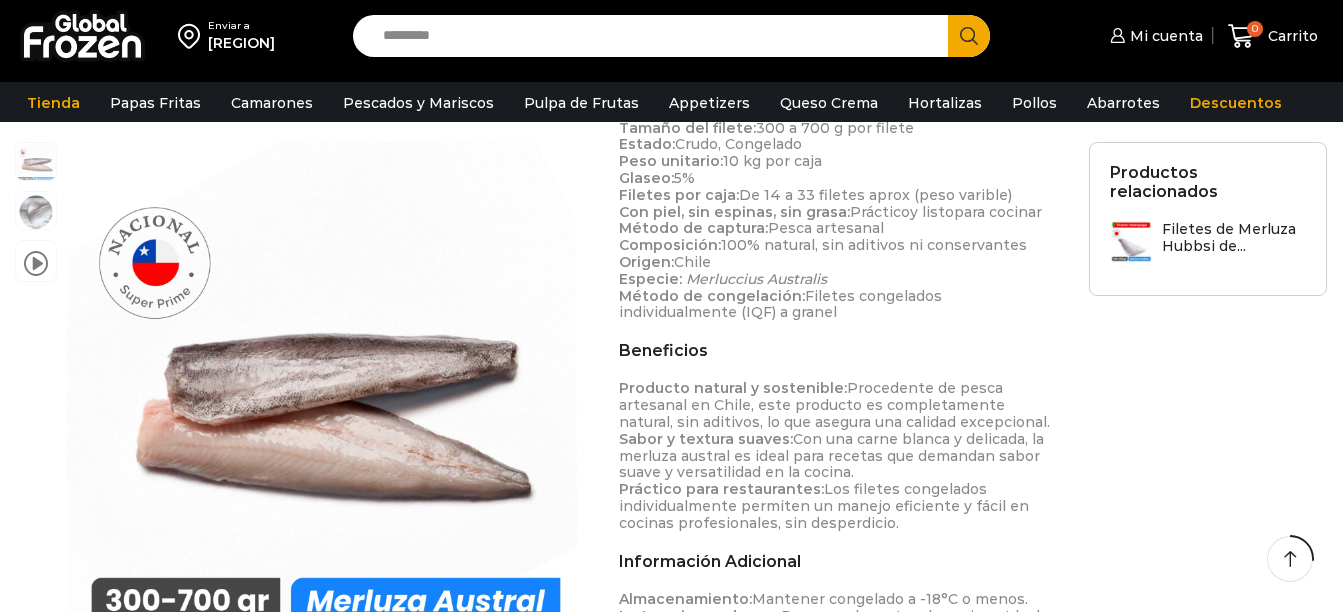 scroll, scrollTop: 604, scrollLeft: 0, axis: vertical 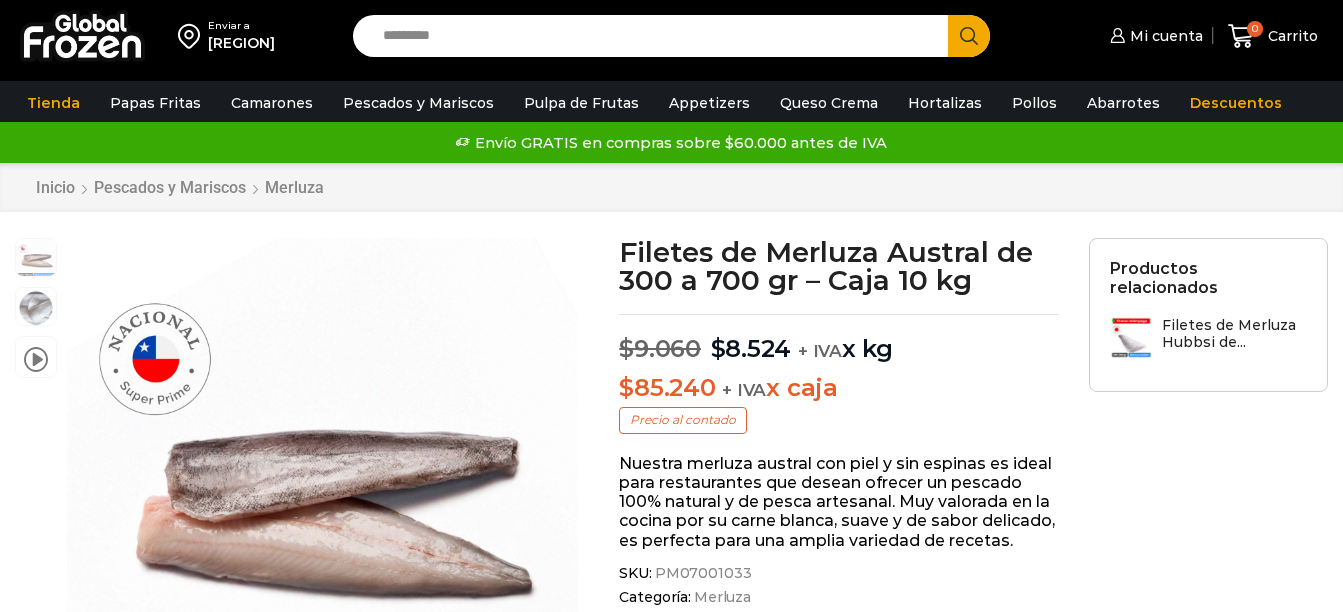 click on "Search input" at bounding box center [655, 36] 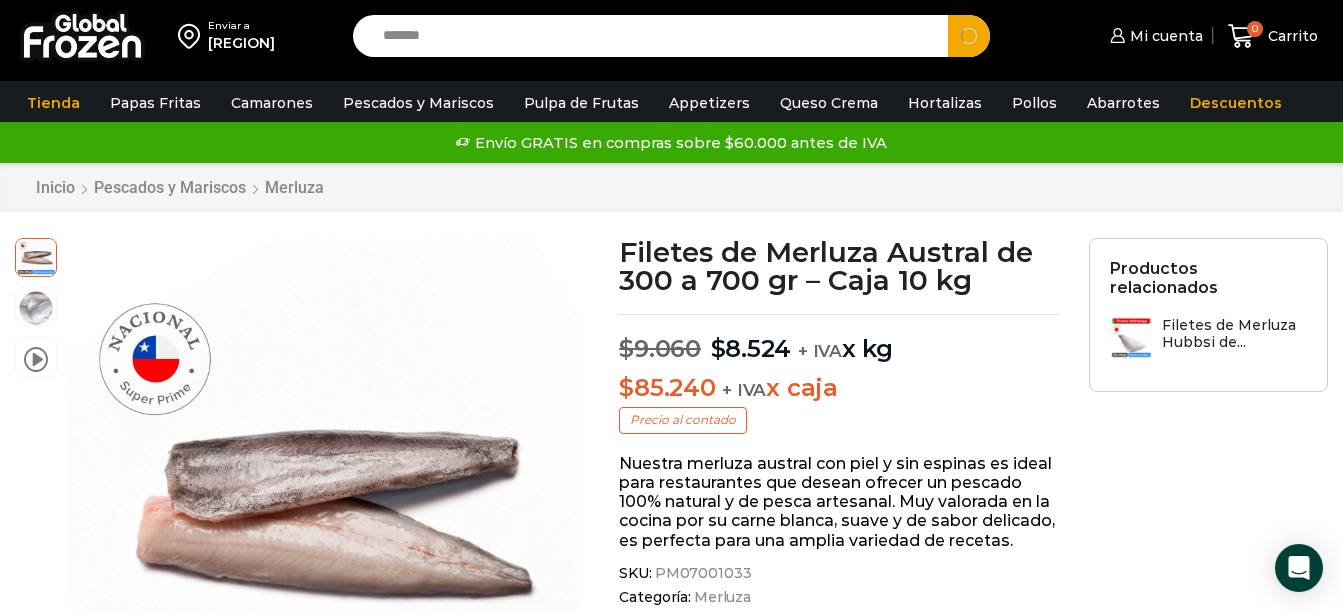 type on "*******" 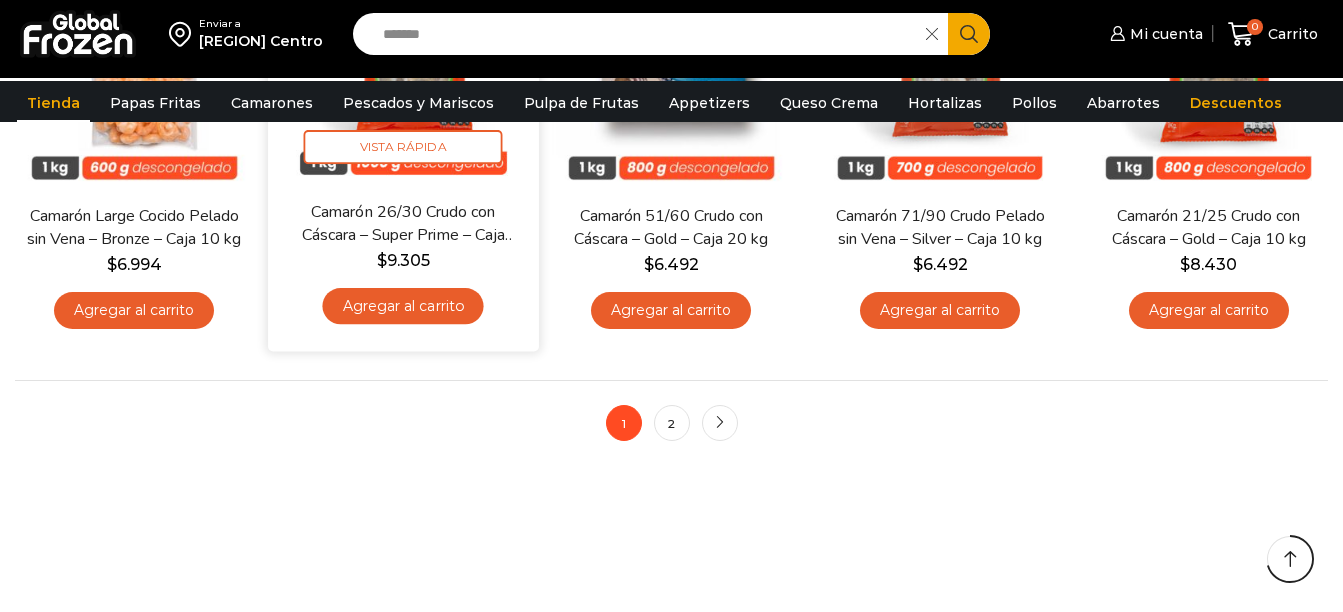 scroll, scrollTop: 0, scrollLeft: 0, axis: both 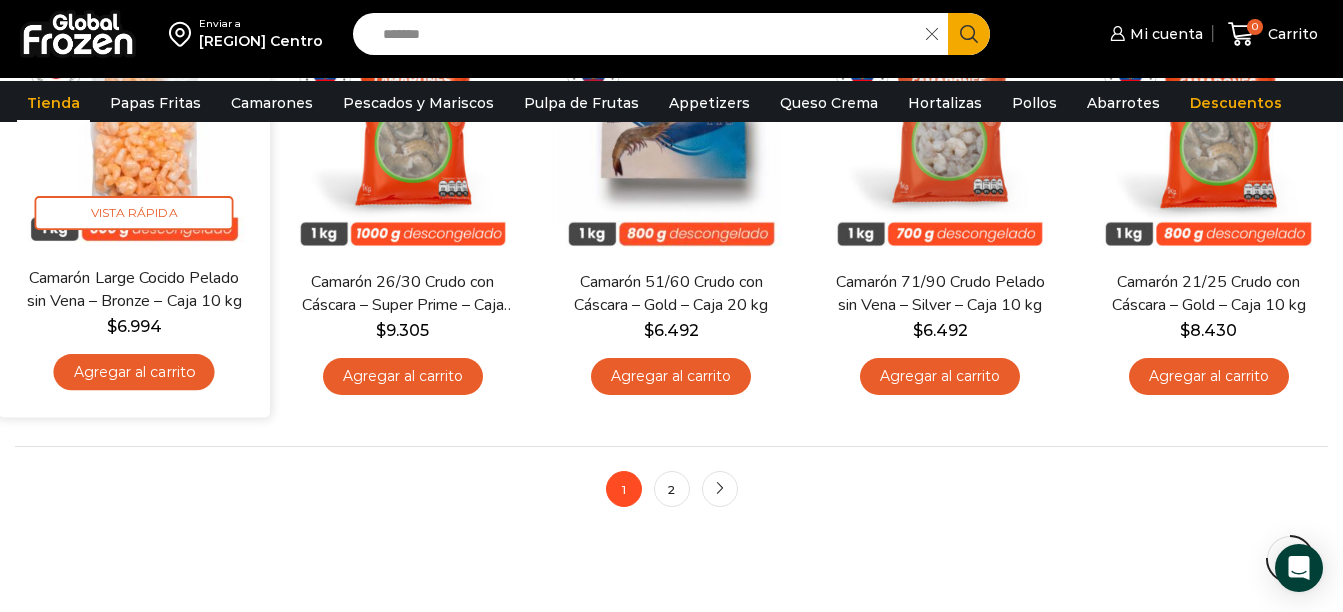 click on "Agregar al carrito" at bounding box center (134, 372) 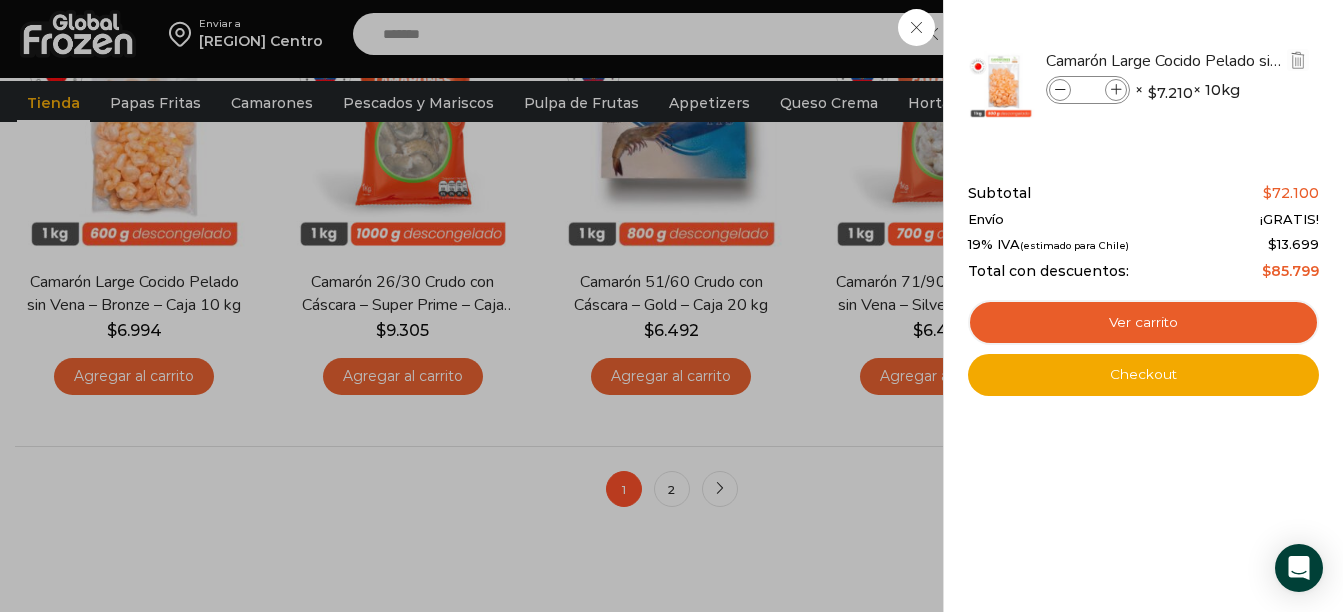 click at bounding box center [1116, 90] 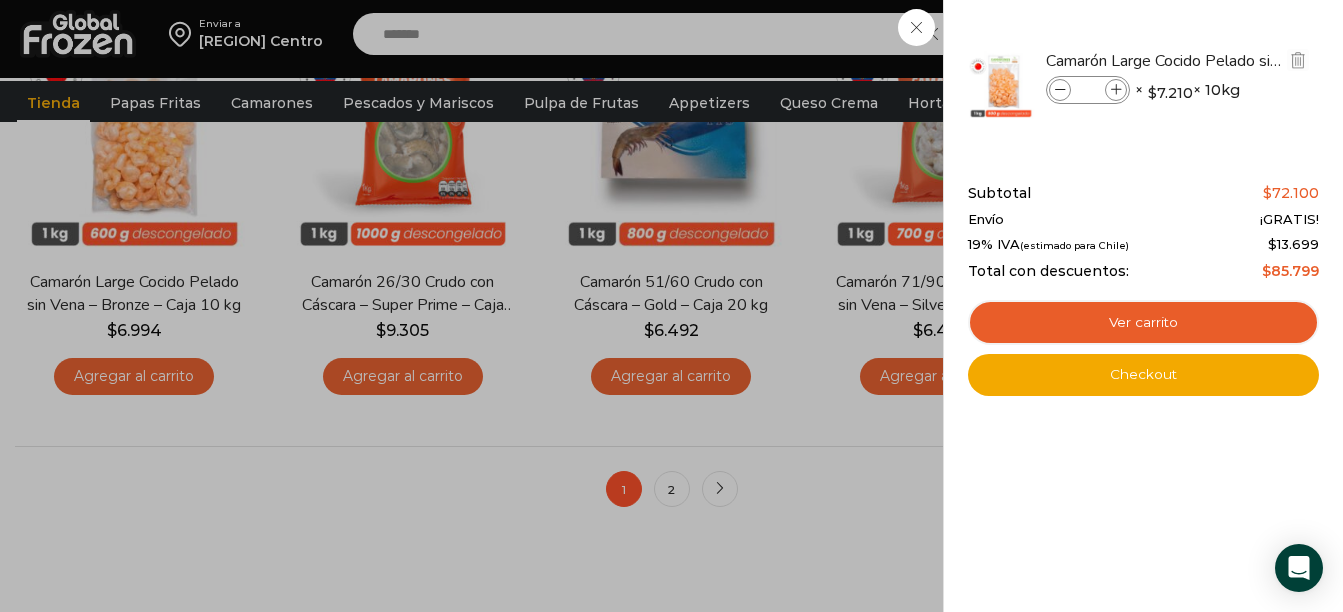 type on "*" 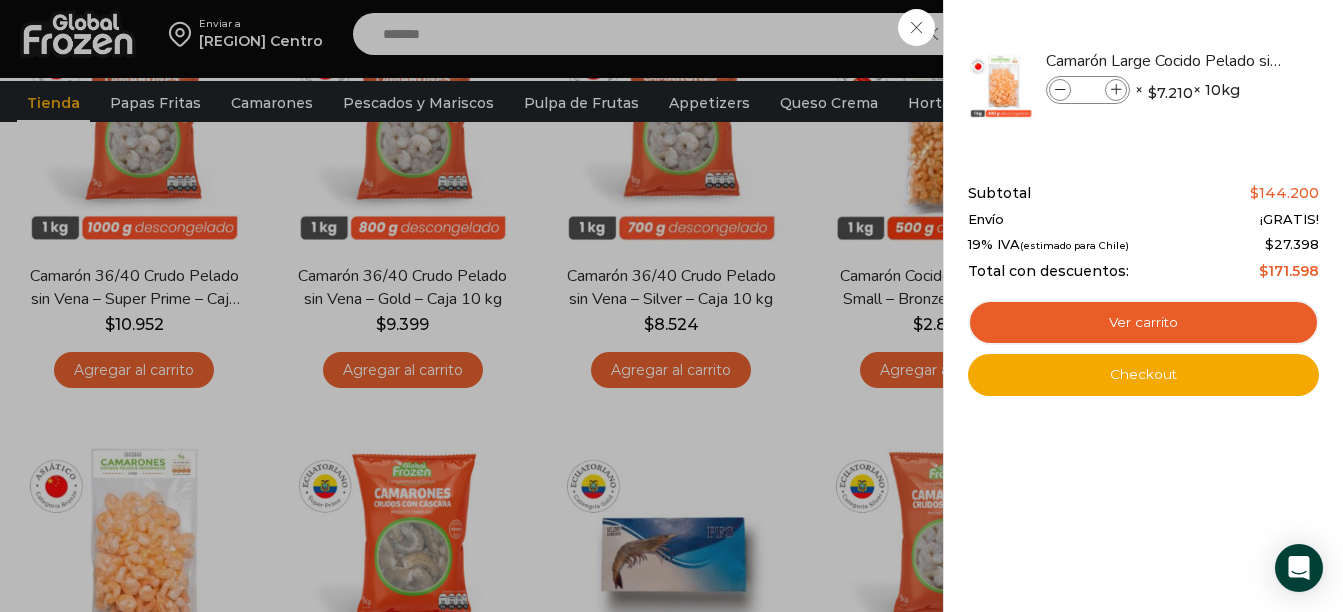 scroll, scrollTop: 1000, scrollLeft: 0, axis: vertical 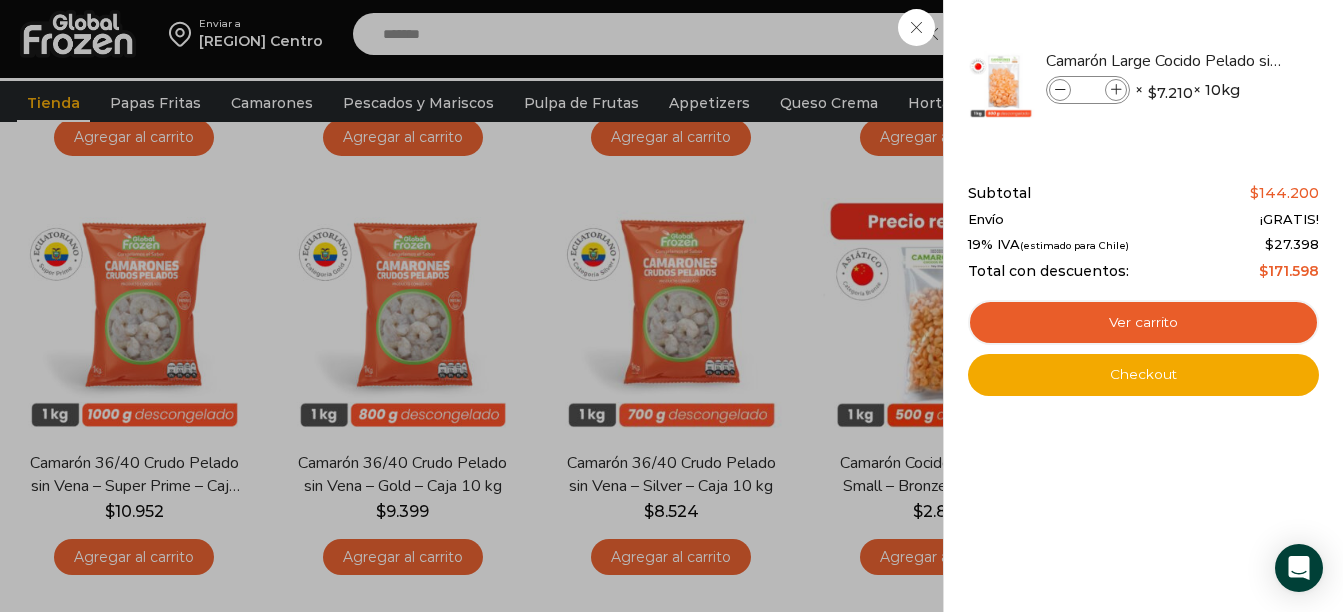 click on "2
Carrito
2
2
Shopping Cart
*" at bounding box center (1273, 34) 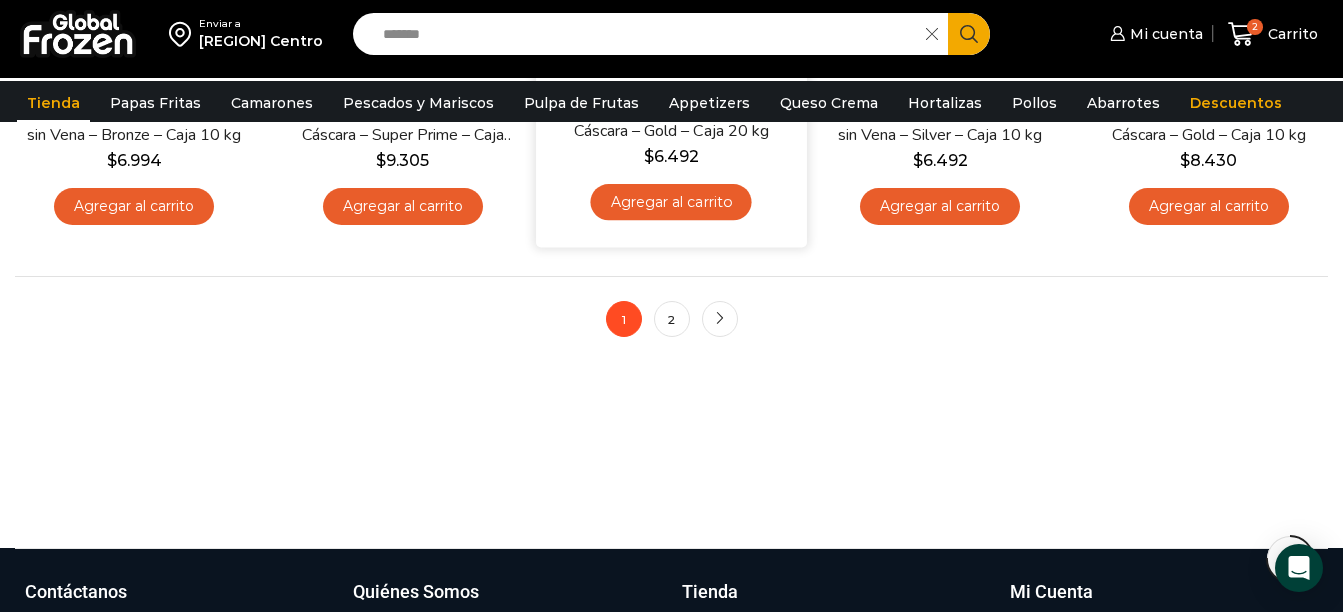 scroll, scrollTop: 1600, scrollLeft: 0, axis: vertical 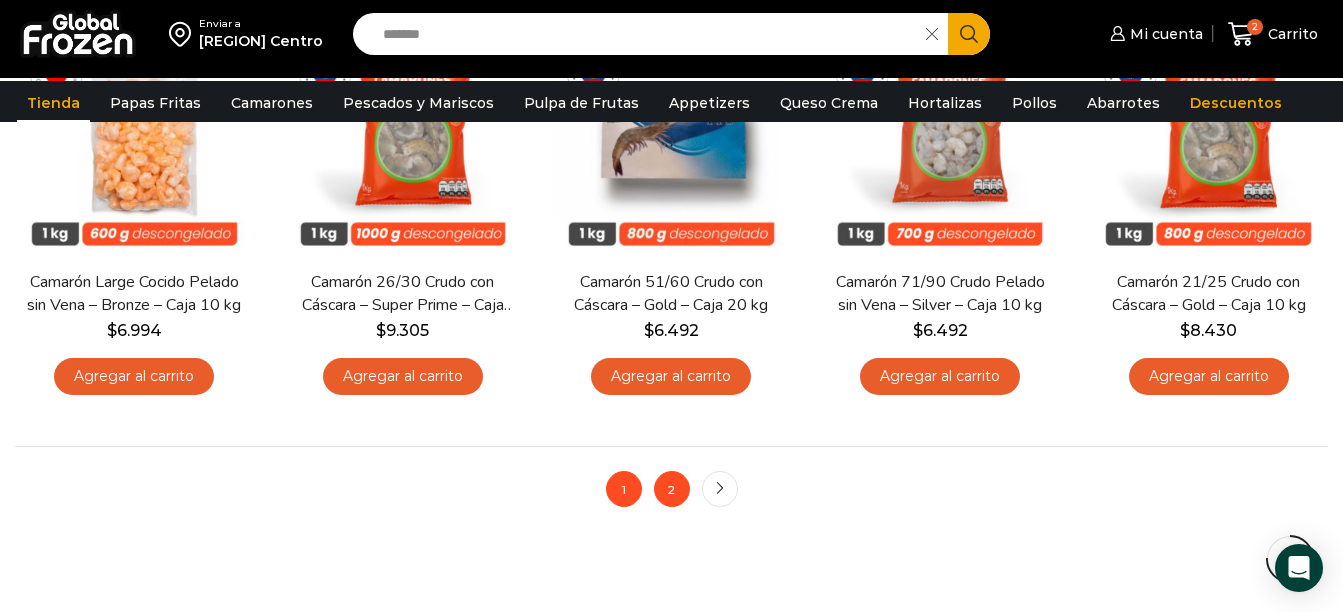 click on "2" at bounding box center [672, 489] 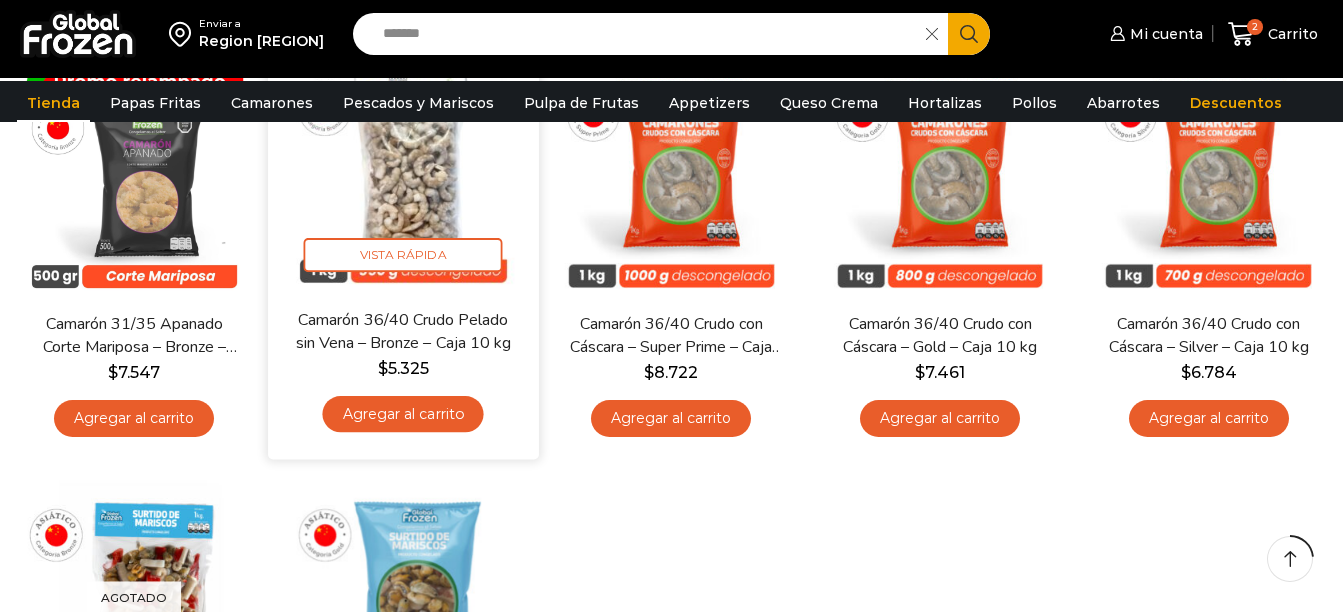 scroll, scrollTop: 300, scrollLeft: 0, axis: vertical 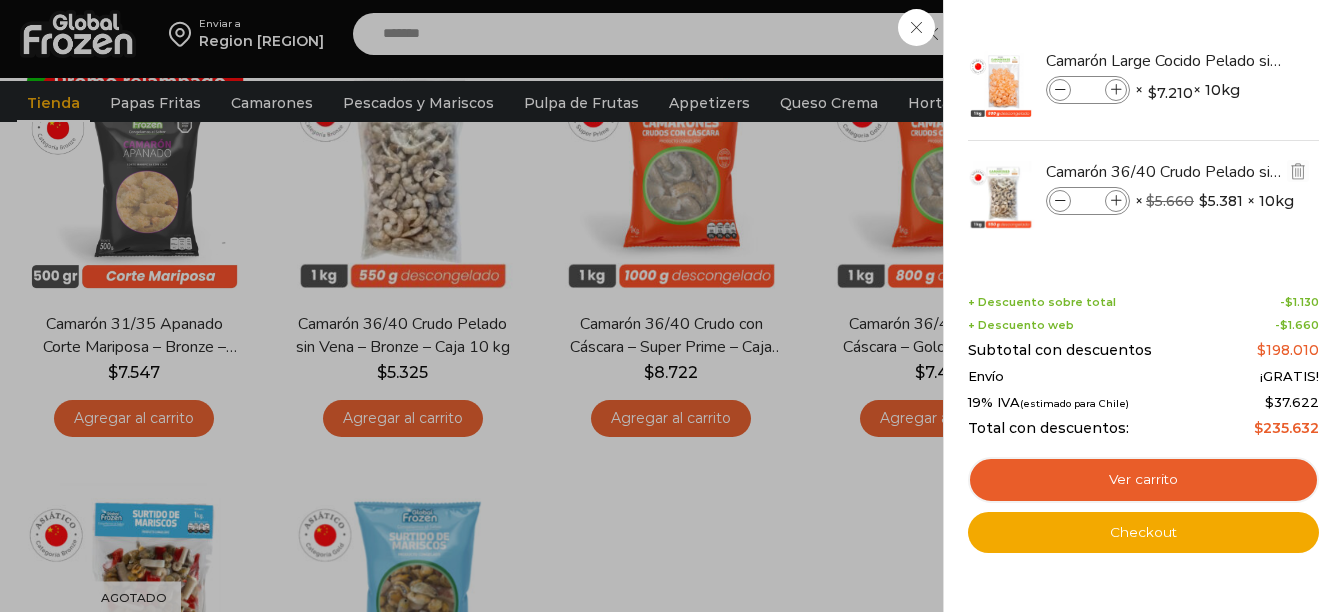 click at bounding box center (1116, 201) 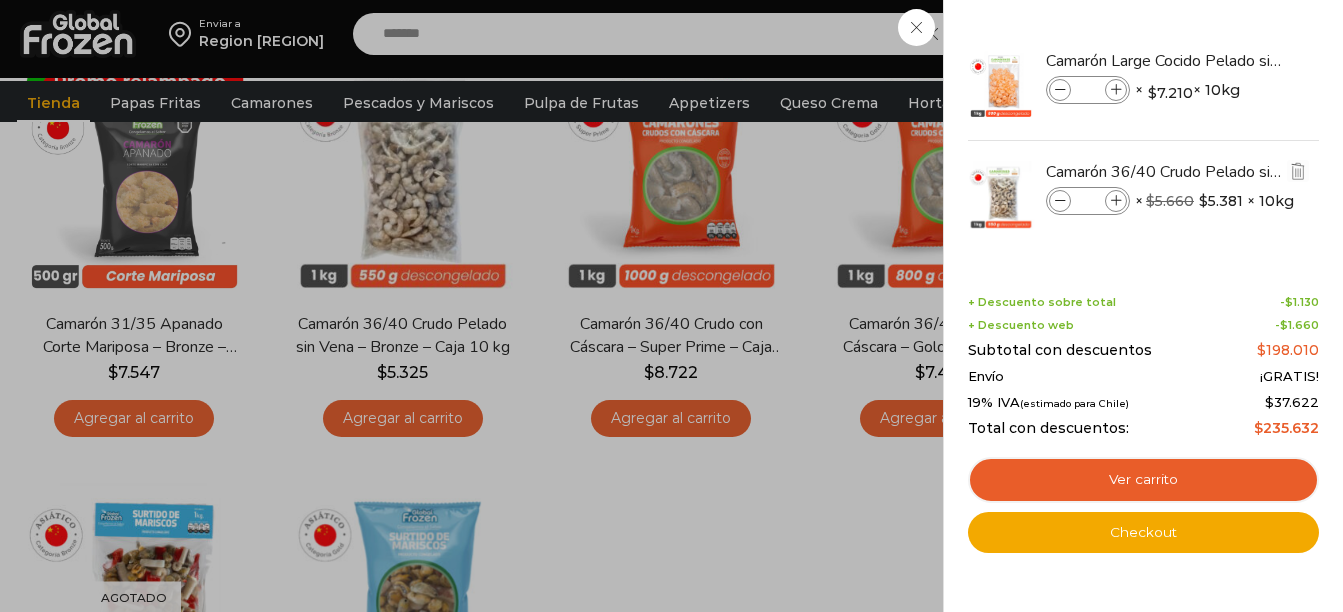 click at bounding box center (1116, 201) 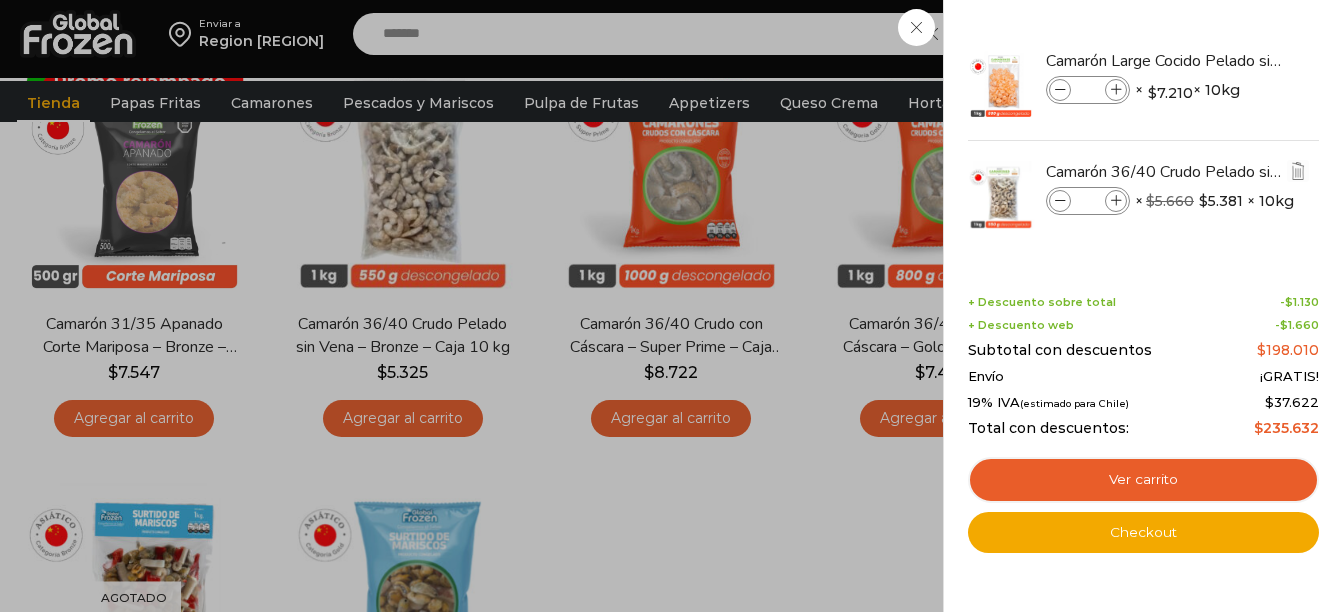 click at bounding box center (1116, 201) 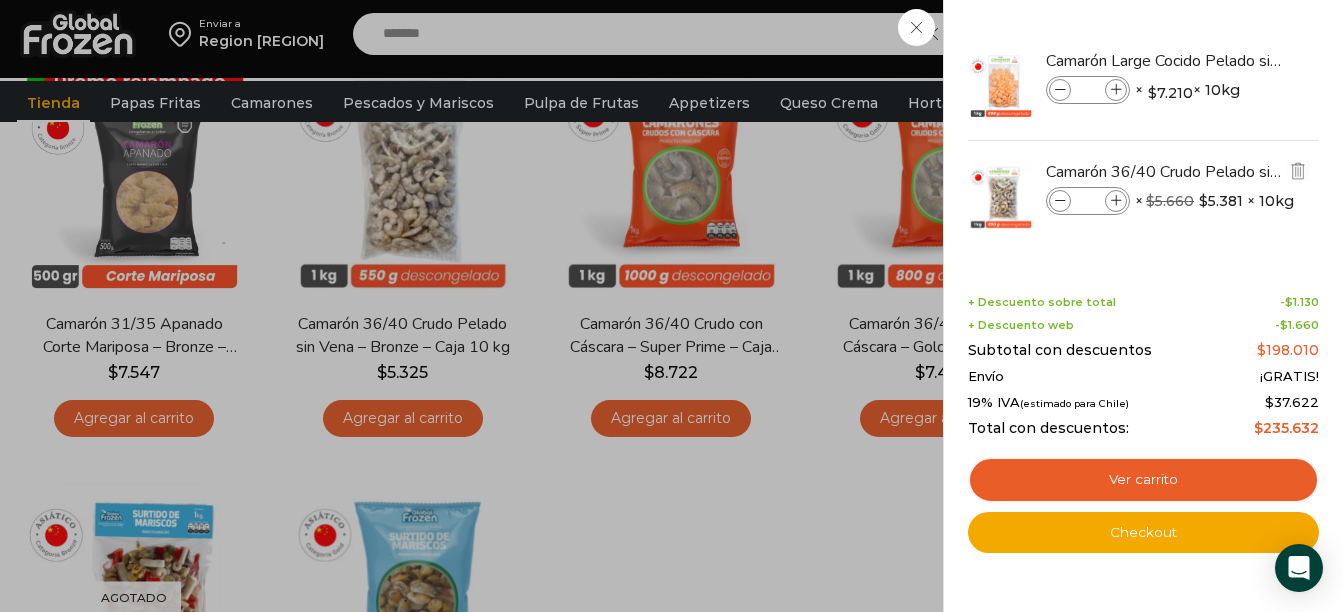 click at bounding box center (1060, 201) 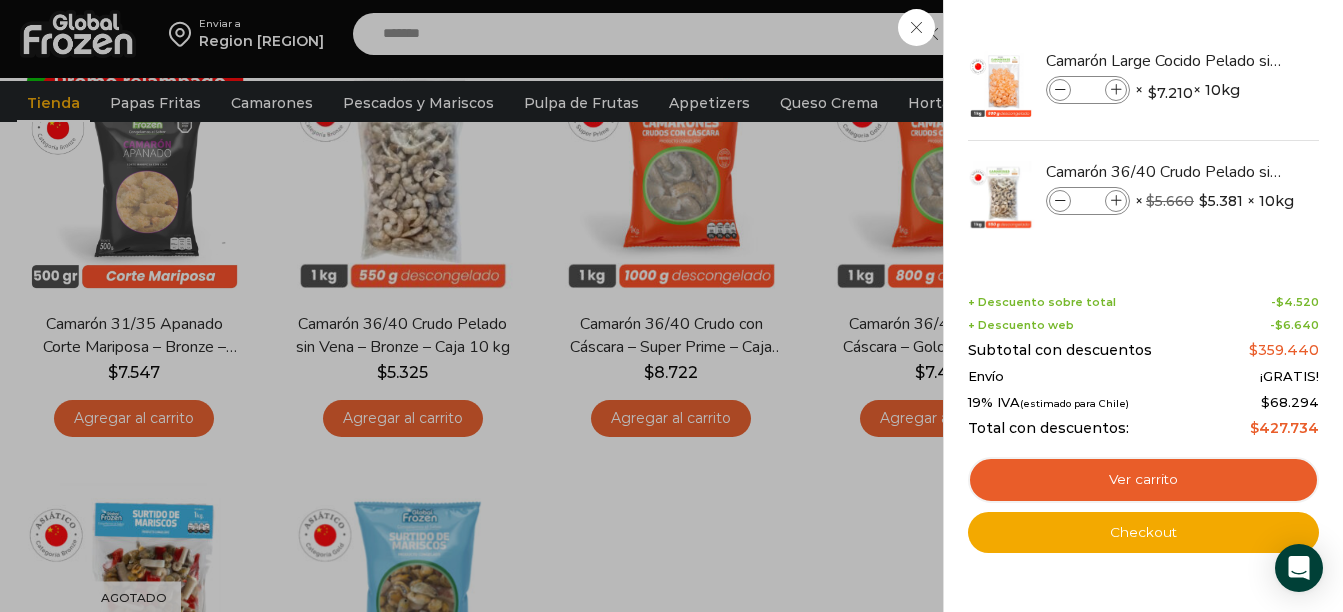 click on "6
Carrito
6
6
Shopping Cart
*" at bounding box center [1273, 34] 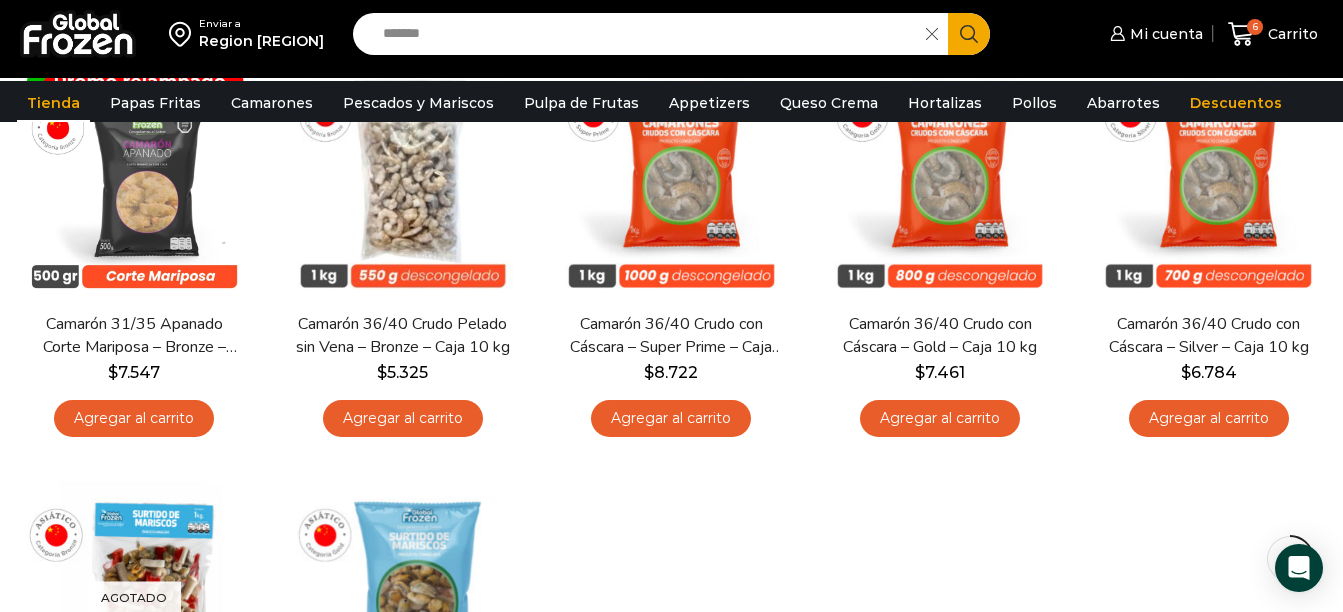 click on "Hay stock
Vista Rápida
Camarón 36/40 Crudo con Cáscara – Gold – Caja 10 kg
$ 7.461
Agregar al carrito" at bounding box center [940, 253] 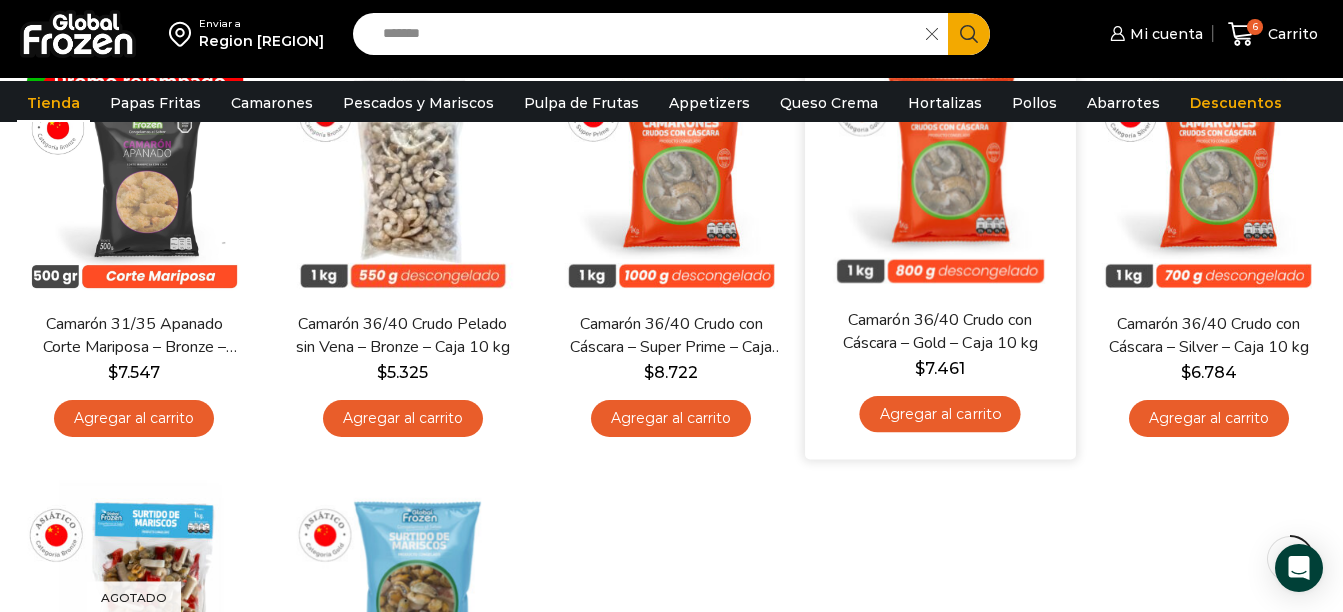 click on "Hay stock
Vista Rápida
Camarón 36/40 Crudo con Cáscara – Gold – Caja 10 kg
$ 7.461
Agregar al carrito" at bounding box center (940, 249) 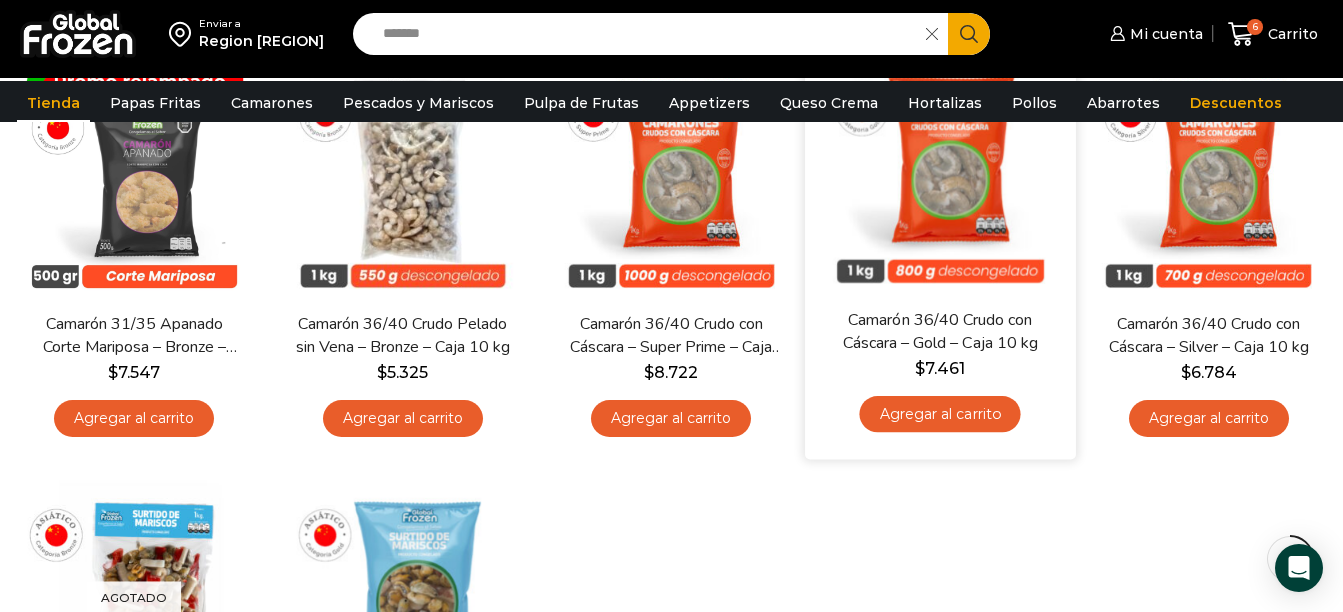click on "Hay stock
Vista Rápida
Camarón 36/40 Crudo con Cáscara – Gold – Caja 10 kg
$ 7.461
Agregar al carrito" at bounding box center [940, 249] 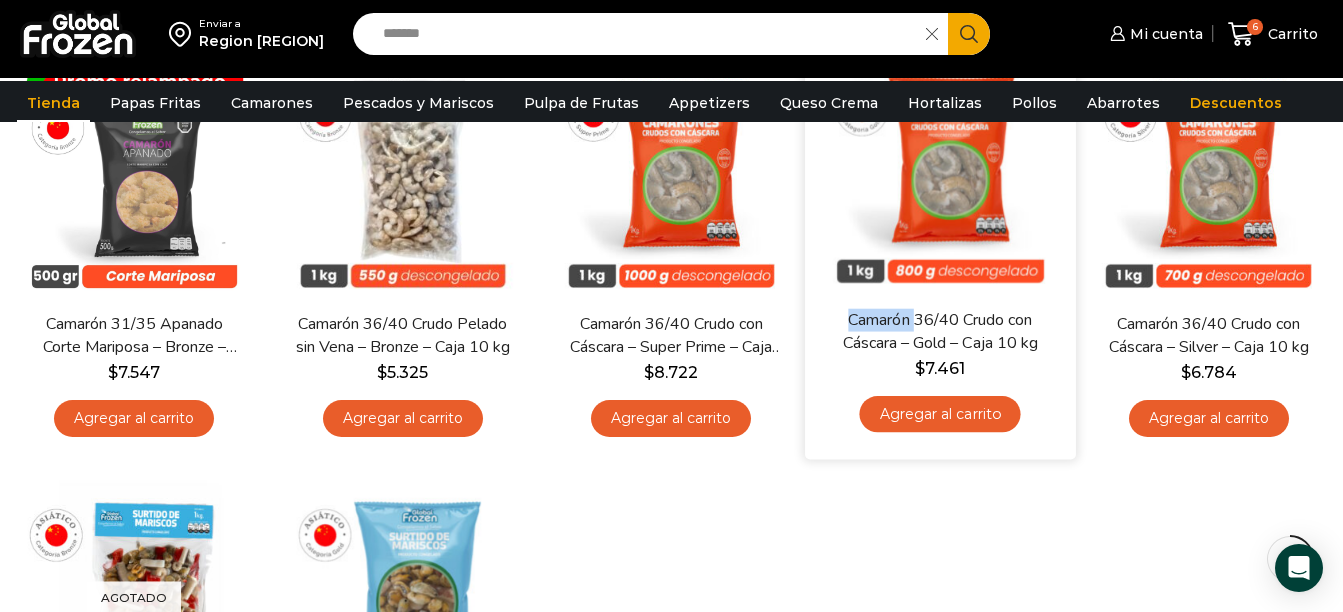 click on "Hay stock
Vista Rápida
Camarón 36/40 Crudo con Cáscara – Gold – Caja 10 kg
$ 7.461
Agregar al carrito" at bounding box center [940, 249] 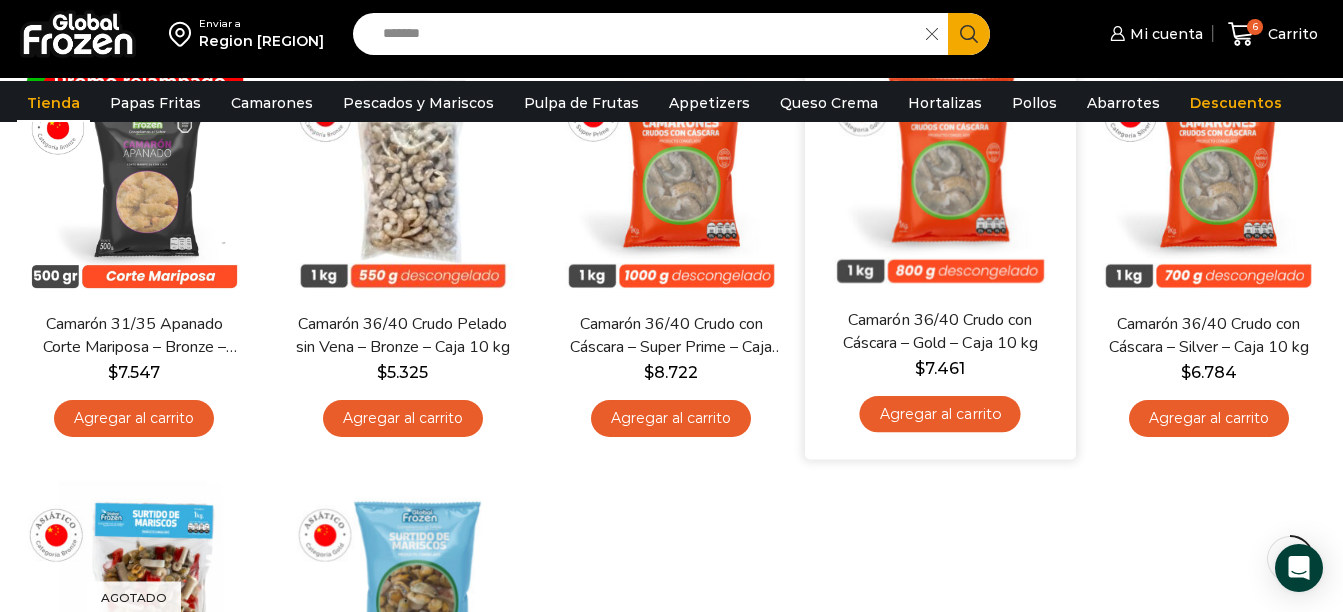 click on "Hay stock
Vista Rápida
Camarón 36/40 Crudo con Cáscara – Gold – Caja 10 kg
$ 7.461
Agregar al carrito" at bounding box center (940, 249) 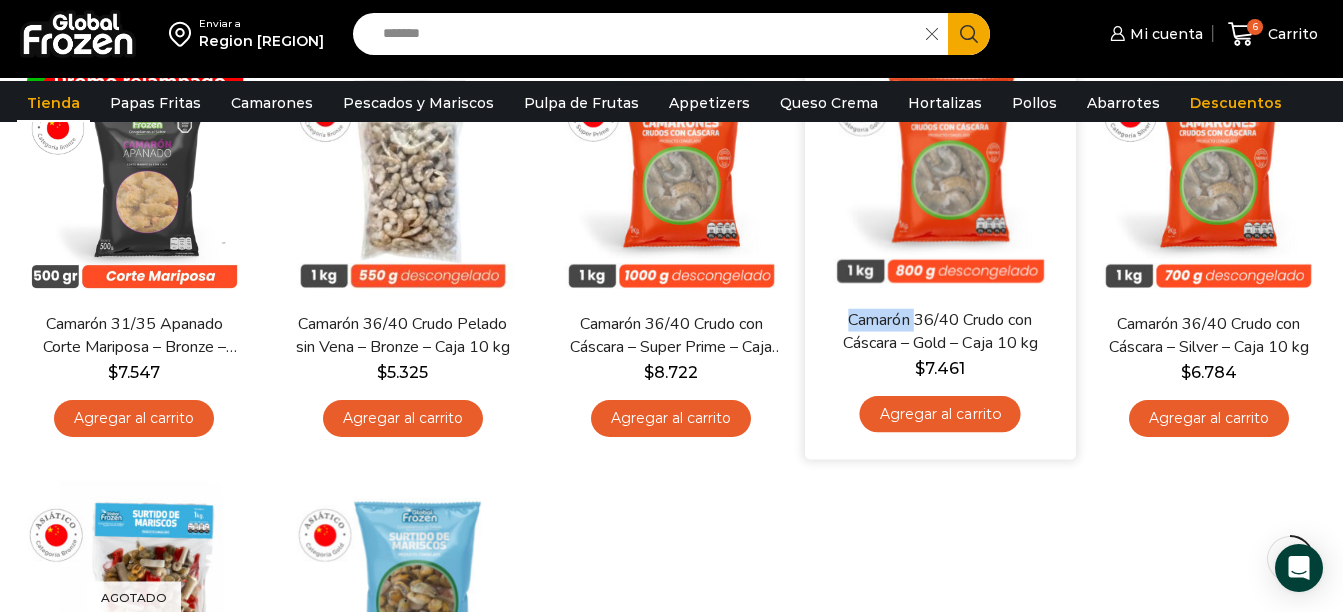 click on "Hay stock
Vista Rápida
Camarón 36/40 Crudo con Cáscara – Gold – Caja 10 kg
$ 7.461
Agregar al carrito" at bounding box center (940, 249) 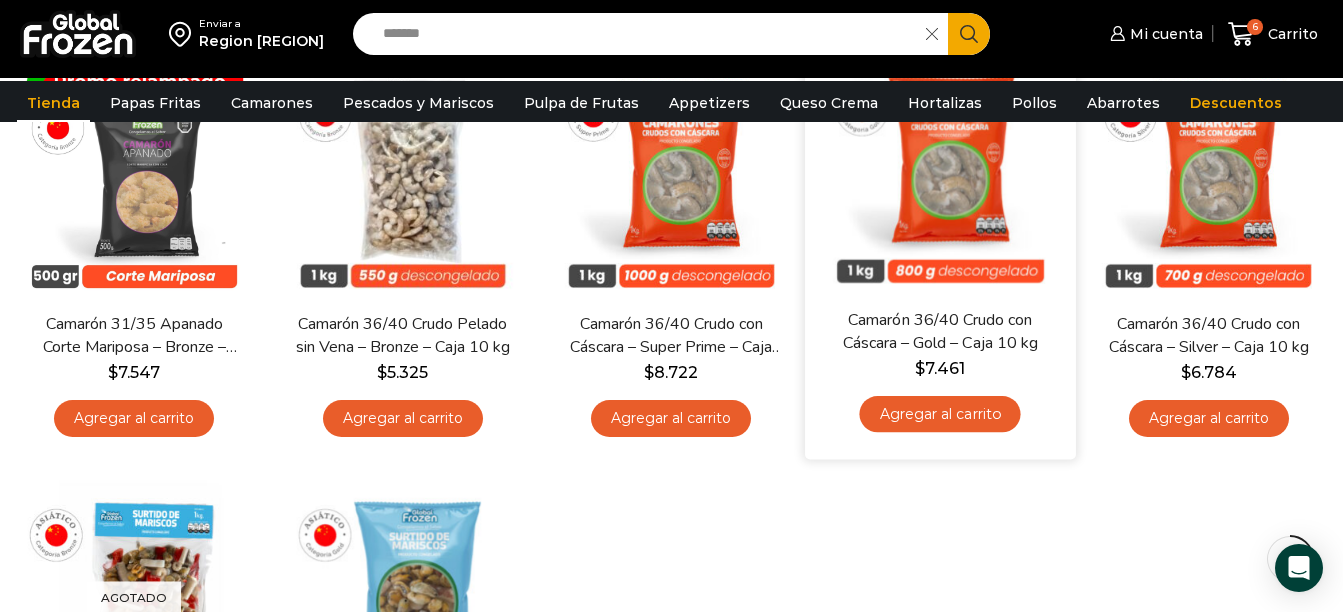 click on "Hay stock
Vista Rápida
Camarón 36/40 Crudo con Cáscara – Gold – Caja 10 kg
$ 7.461
Agregar al carrito" at bounding box center (940, 249) 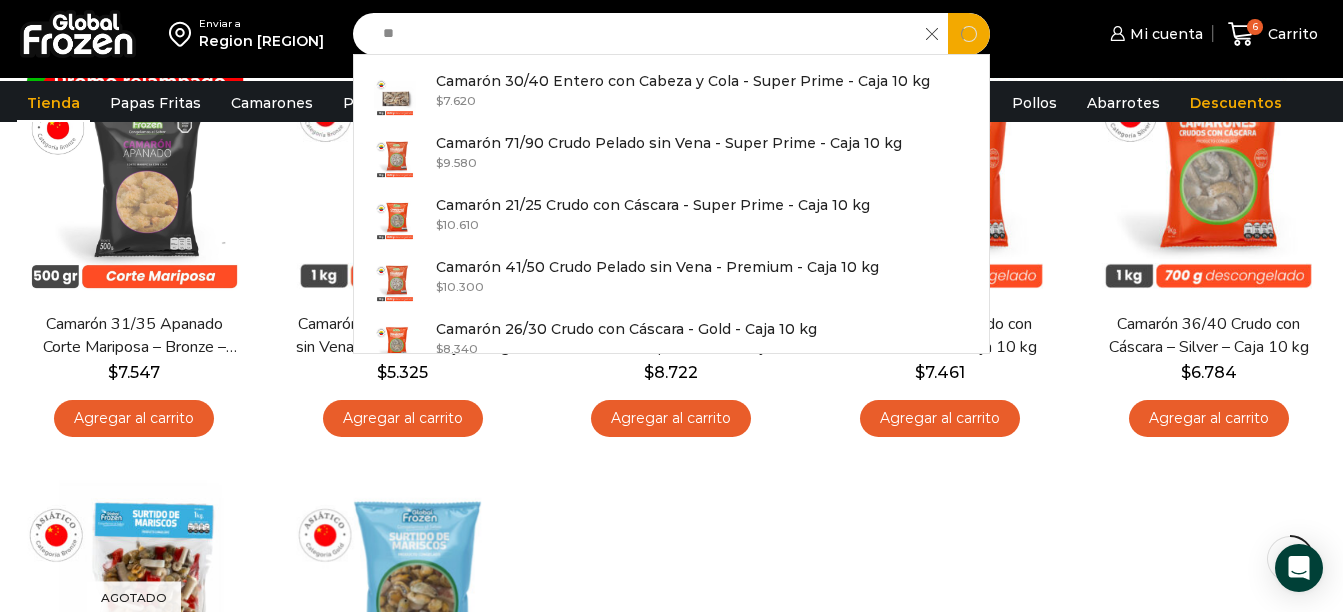 type on "*" 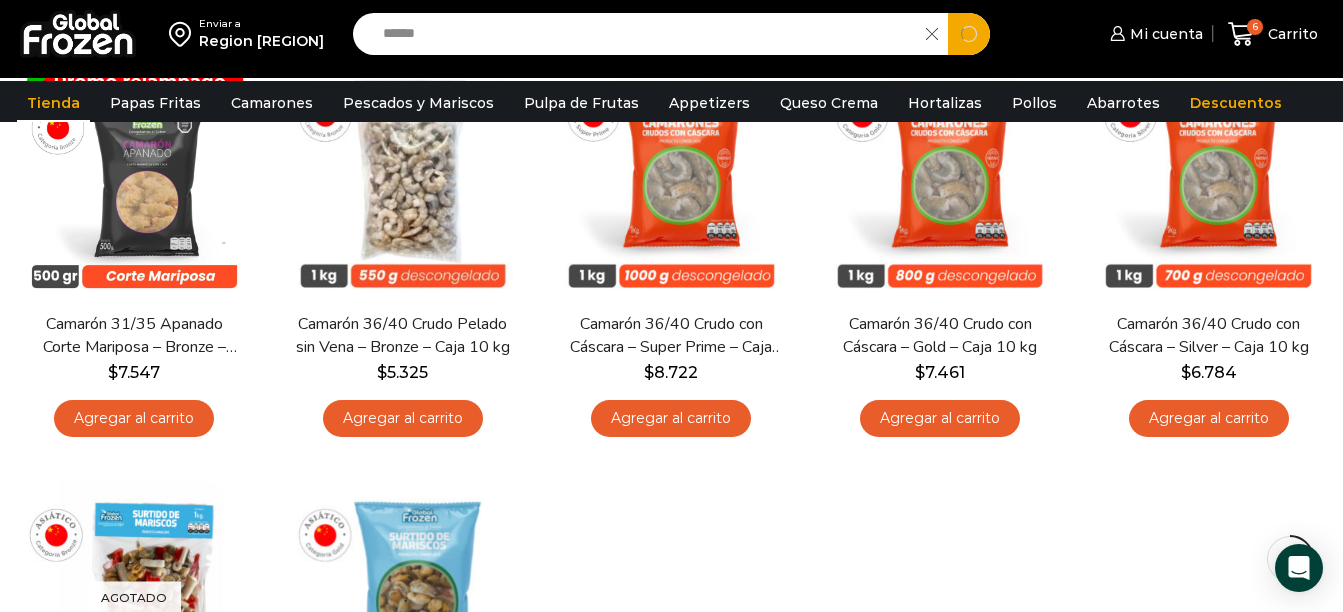type on "******" 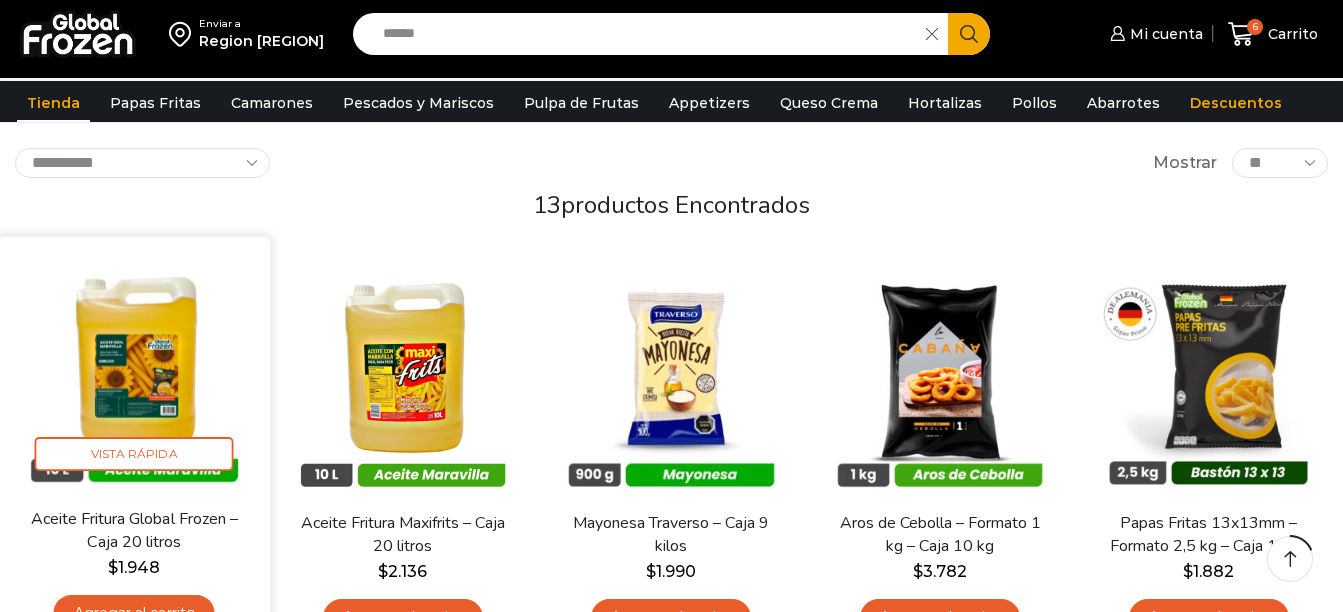 scroll, scrollTop: 300, scrollLeft: 0, axis: vertical 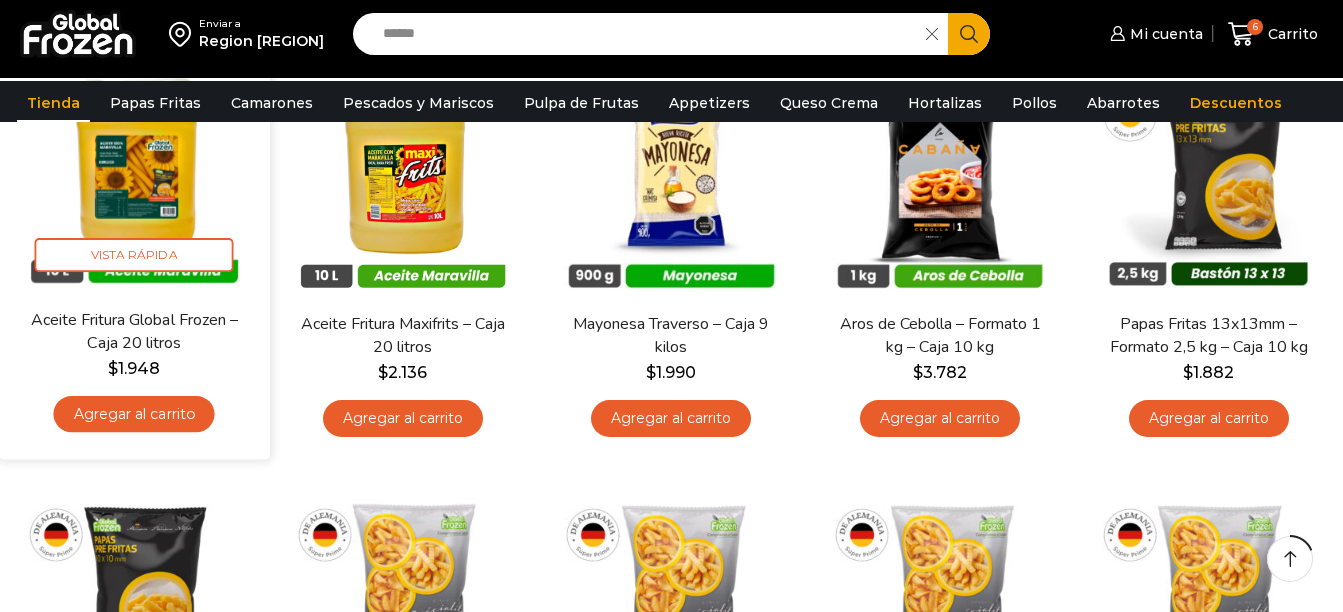 click on "Agregar al carrito" at bounding box center [134, 414] 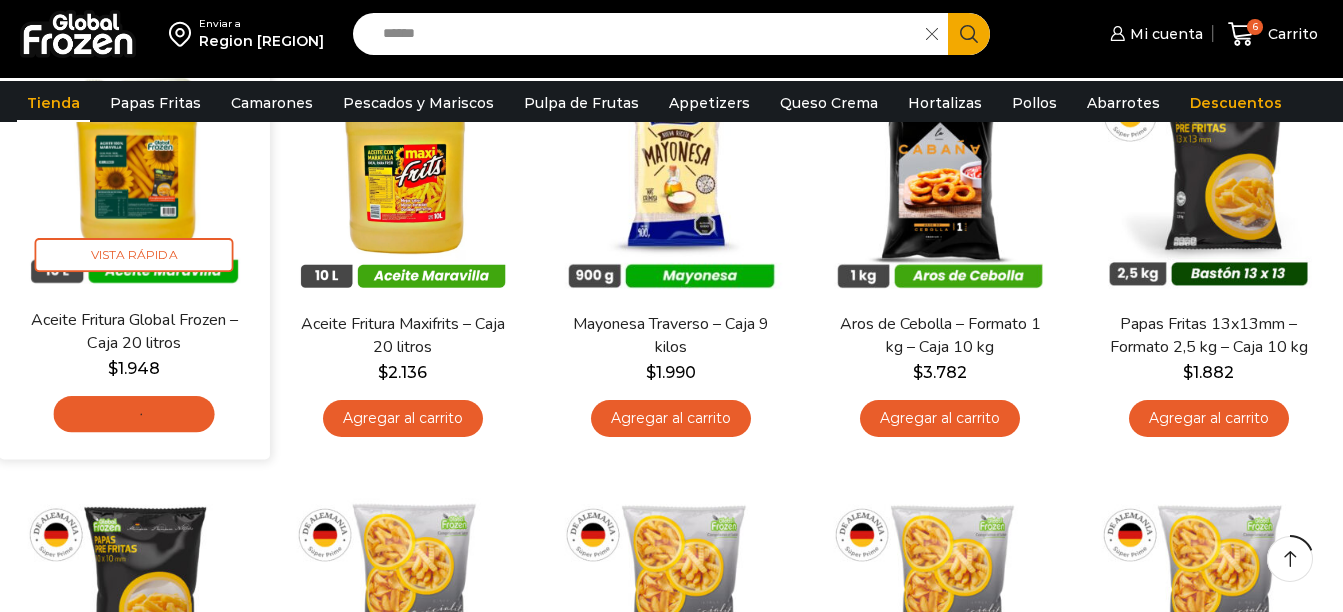scroll, scrollTop: 0, scrollLeft: 0, axis: both 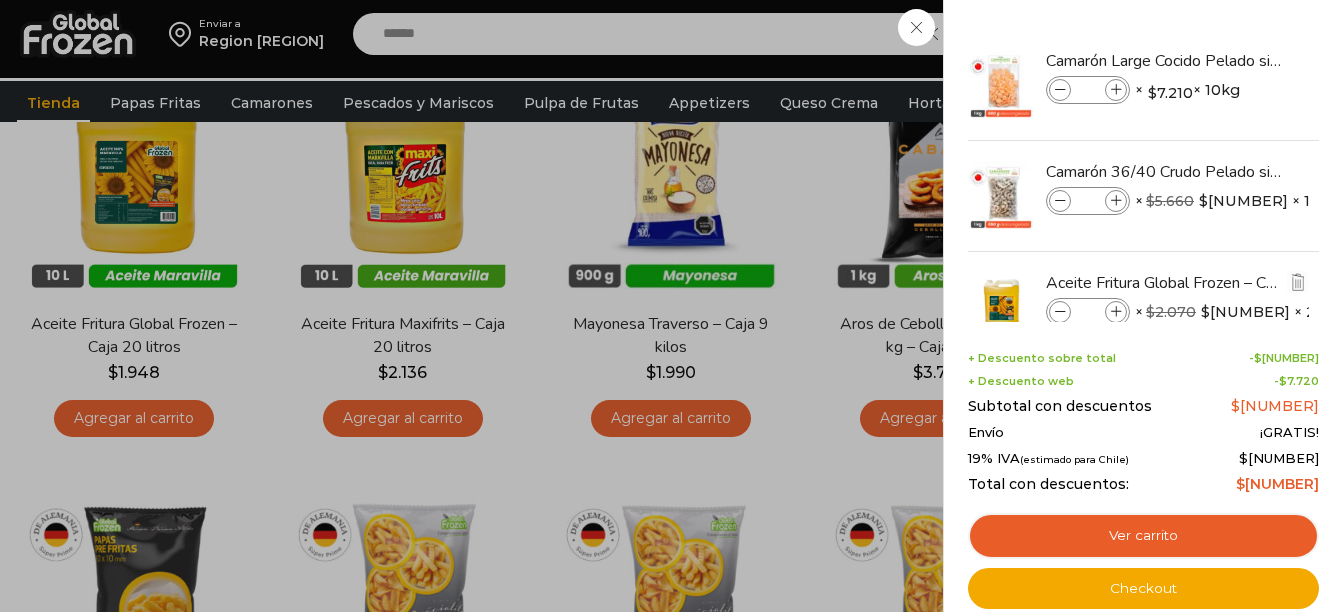 click at bounding box center (1116, 312) 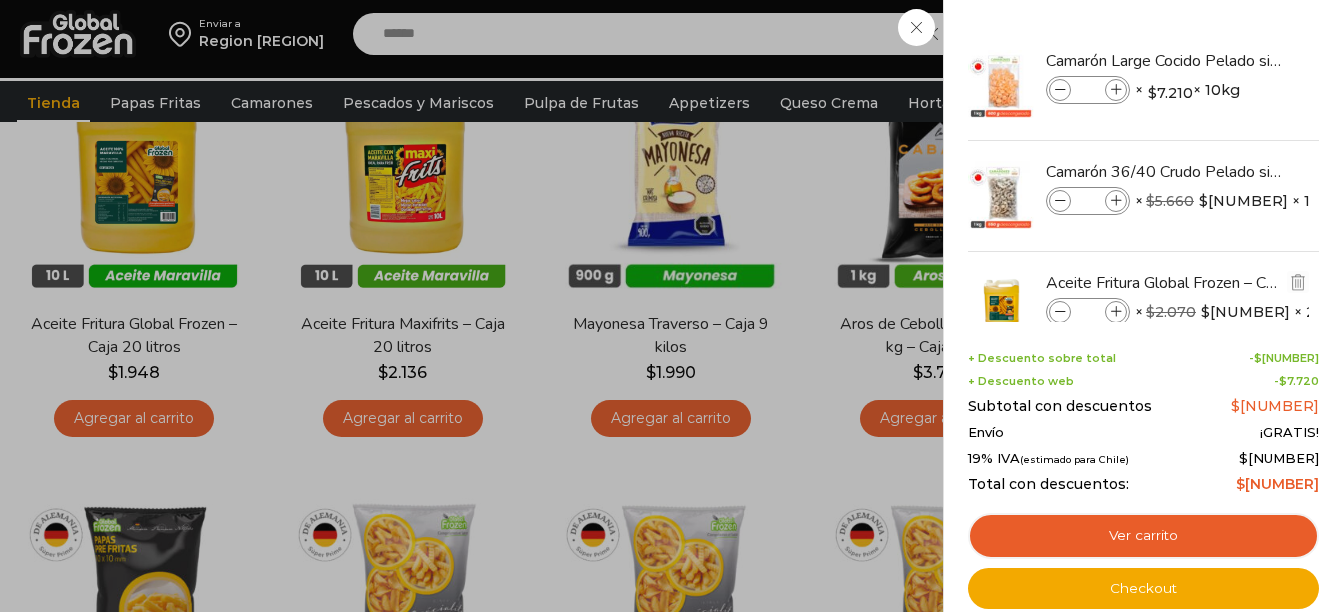 click at bounding box center (1116, 312) 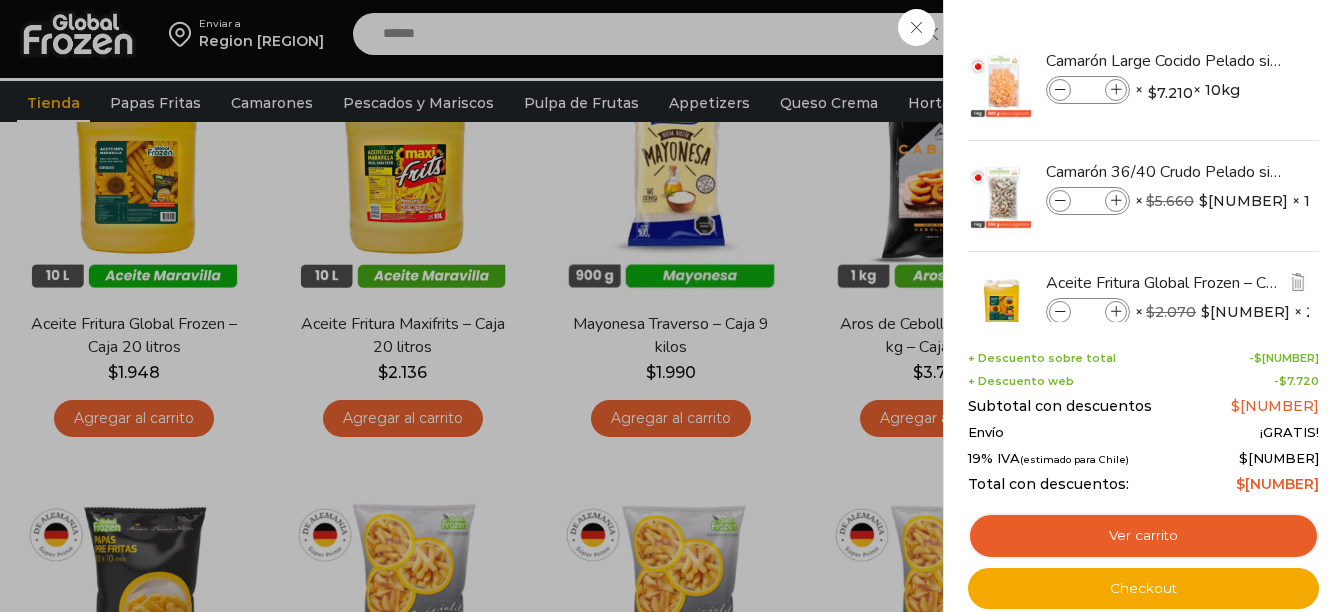 click at bounding box center (1116, 312) 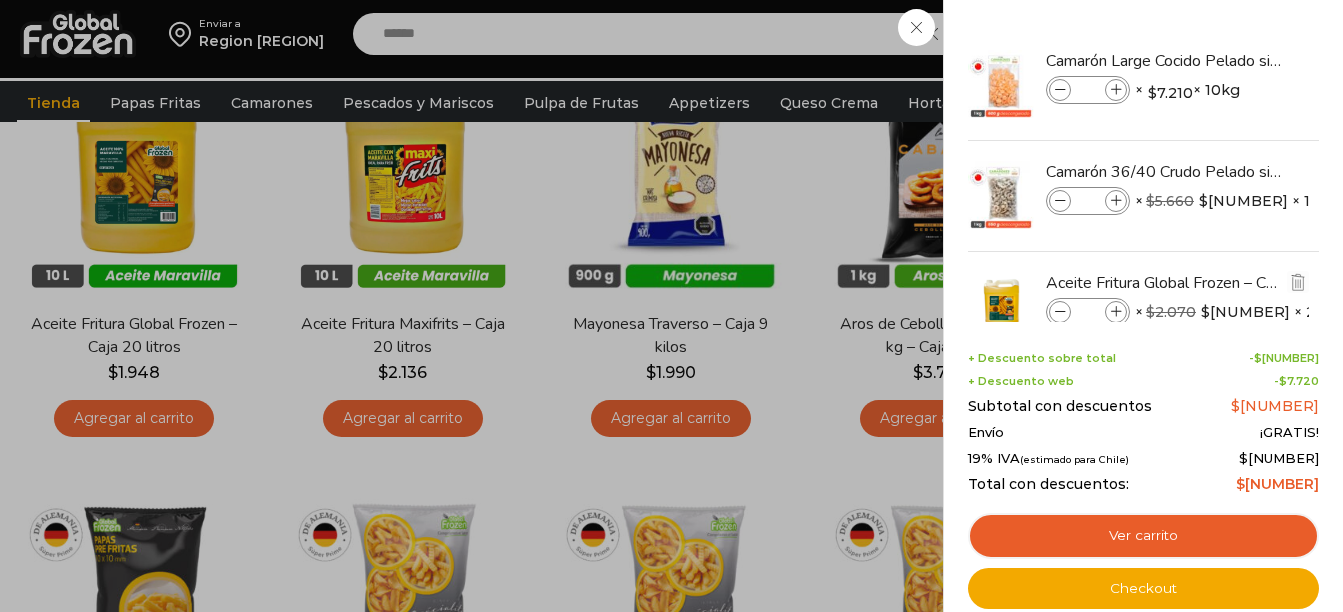 click at bounding box center (1116, 312) 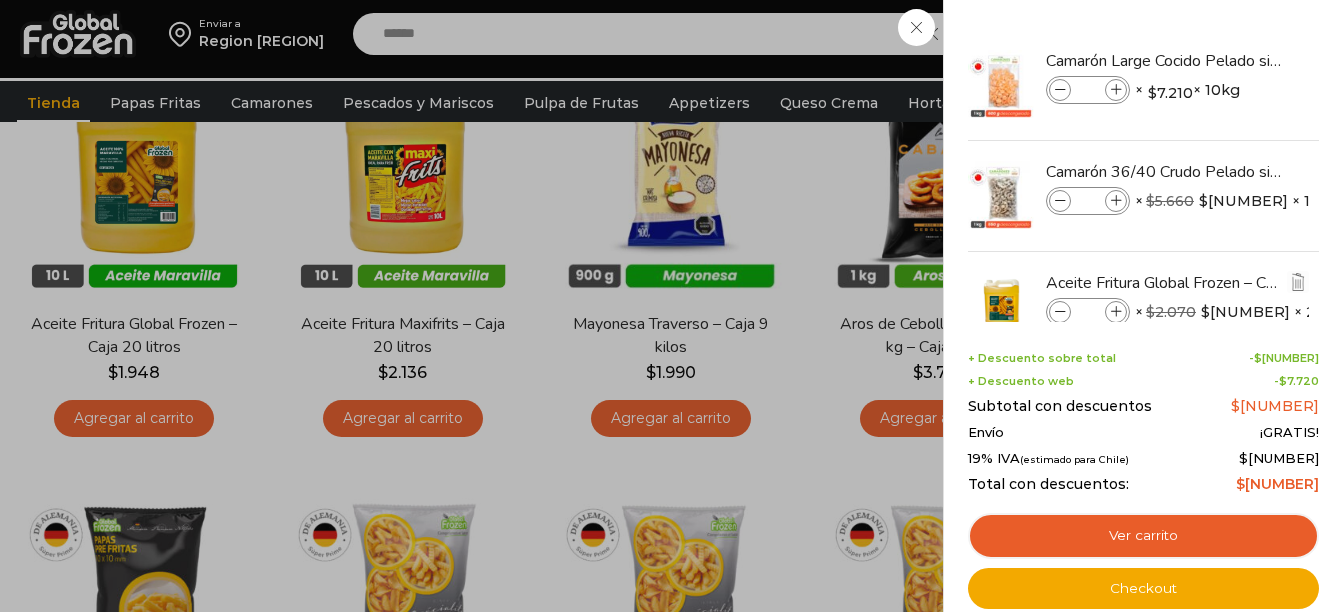 type on "*" 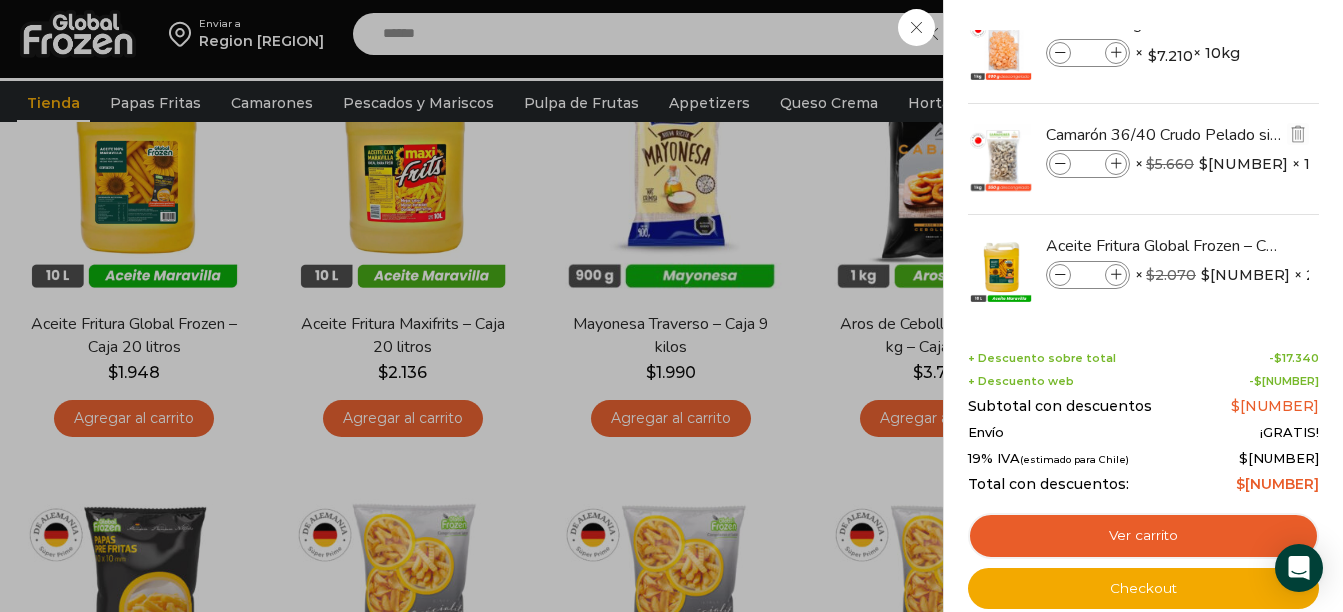 scroll, scrollTop: 55, scrollLeft: 0, axis: vertical 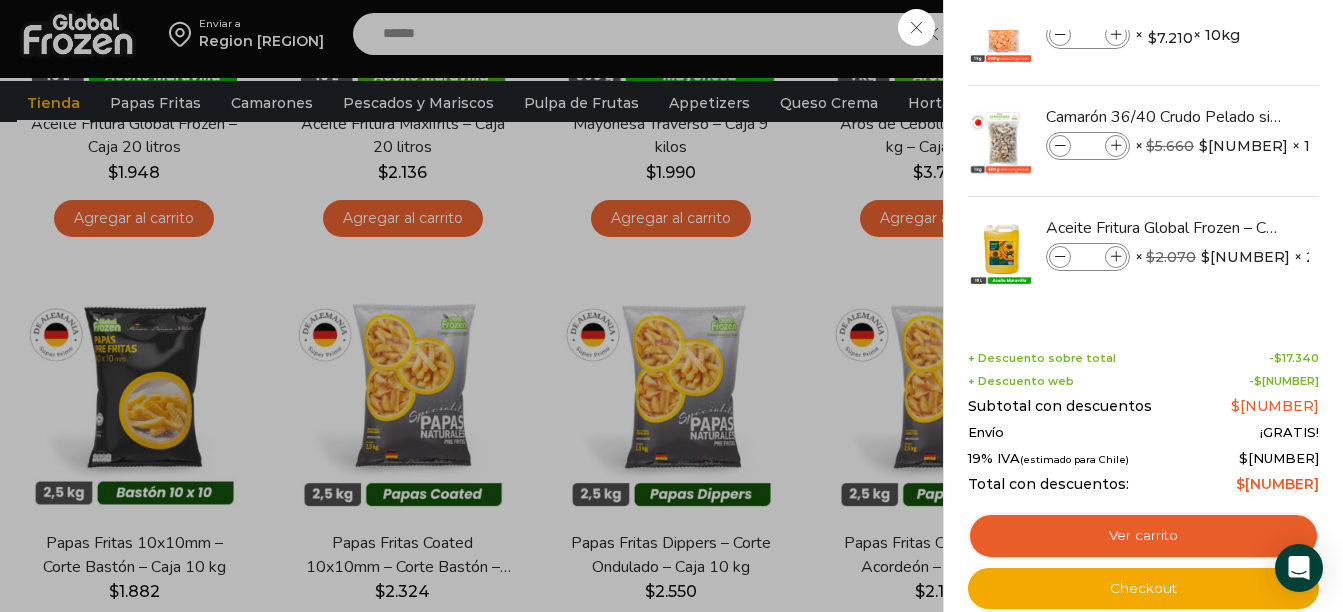click on "11
Carrito
11
11
Shopping Cart" at bounding box center [1273, 34] 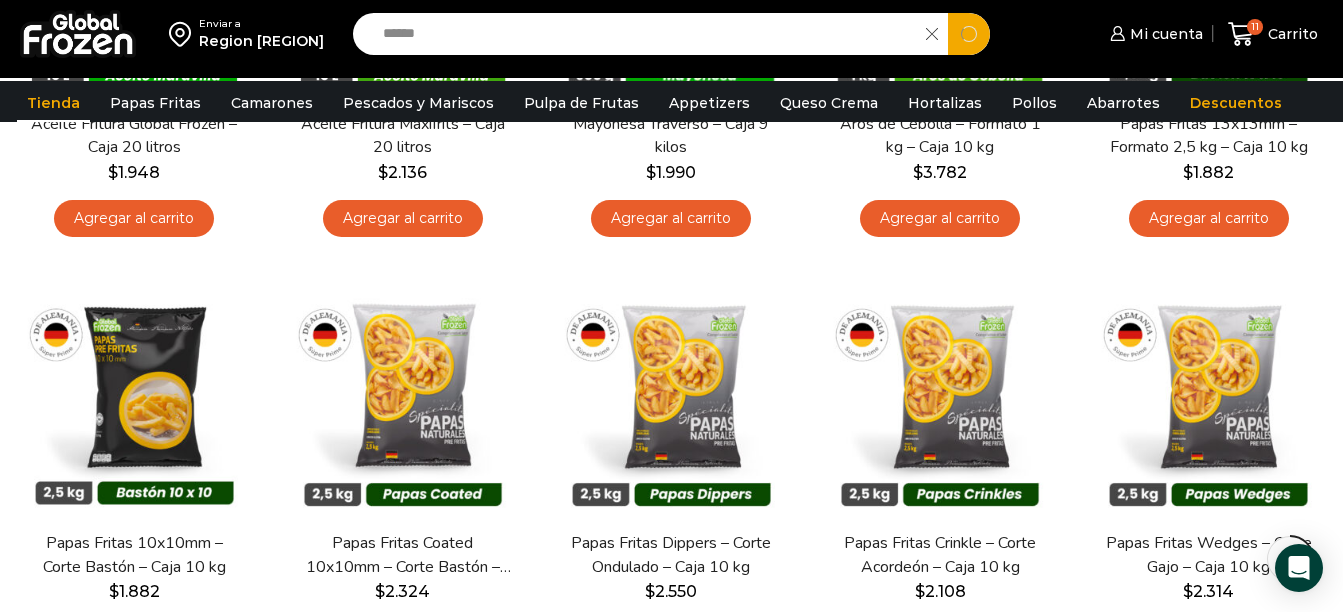 drag, startPoint x: 471, startPoint y: 34, endPoint x: 300, endPoint y: 24, distance: 171.29214 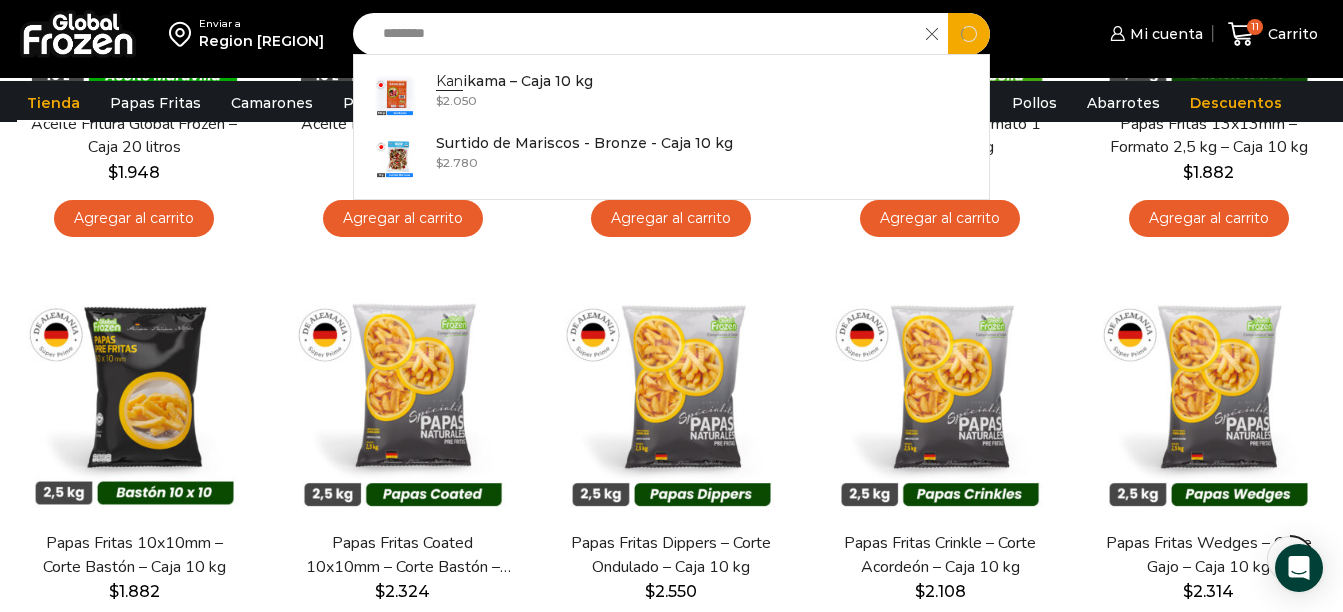 type on "********" 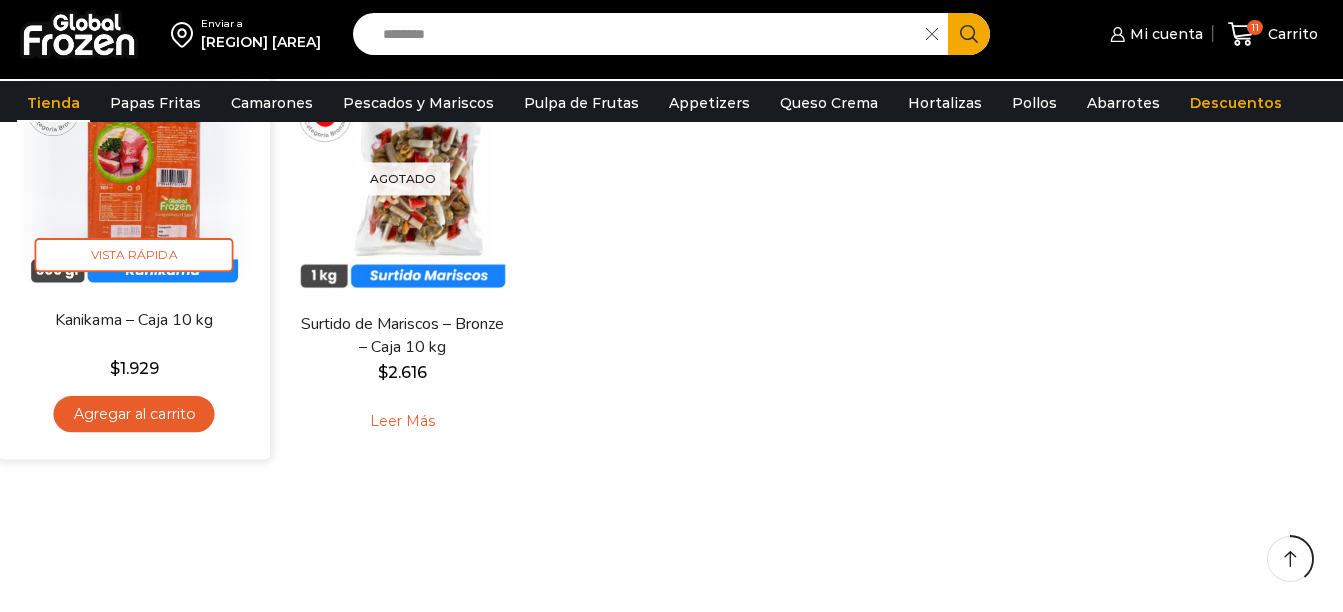 scroll, scrollTop: 300, scrollLeft: 0, axis: vertical 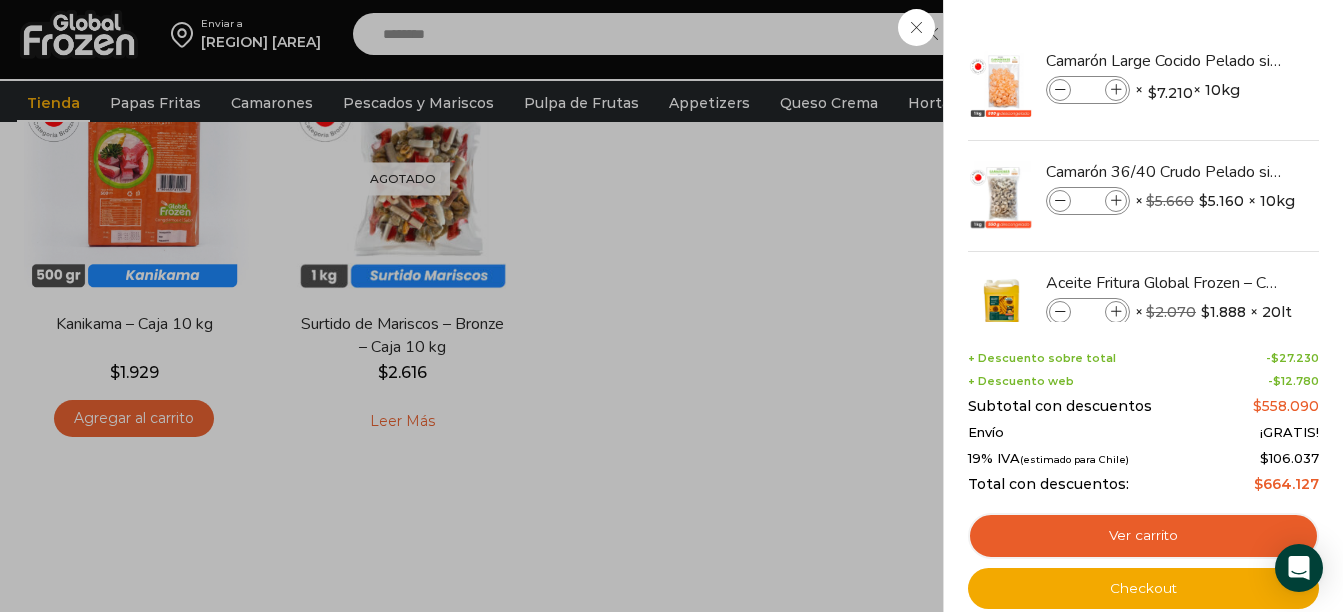 click on "12
Carrito
12
12
Shopping Cart
*" at bounding box center (1273, 34) 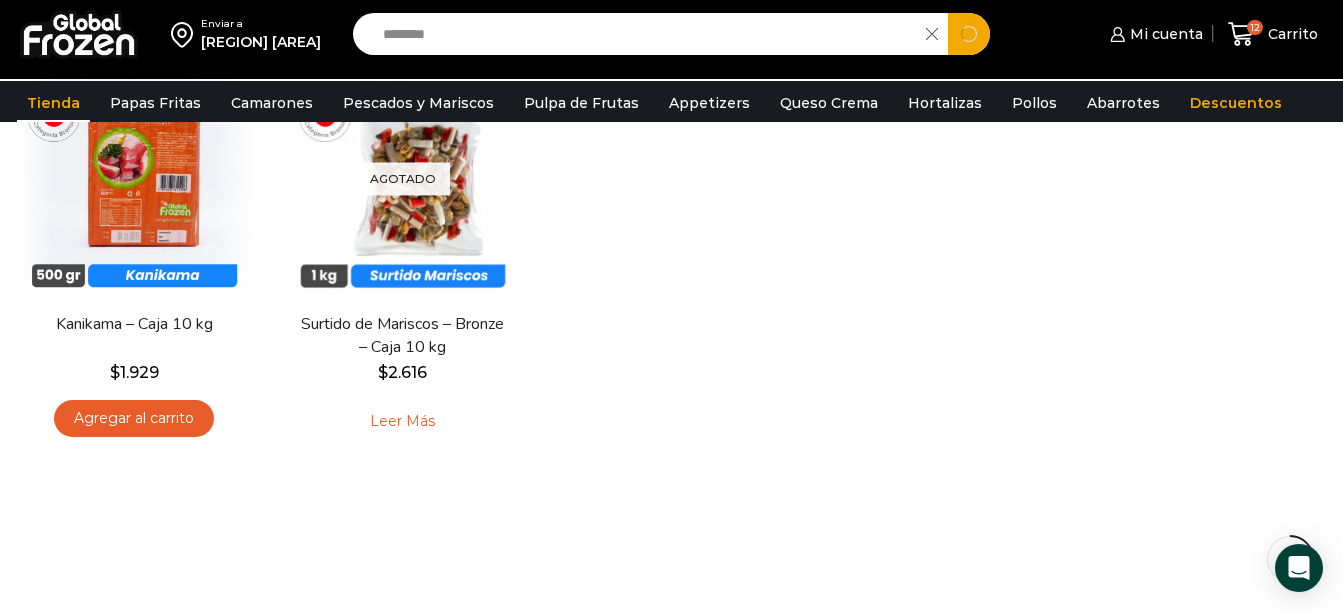 drag, startPoint x: 612, startPoint y: 34, endPoint x: 44, endPoint y: 79, distance: 569.7798 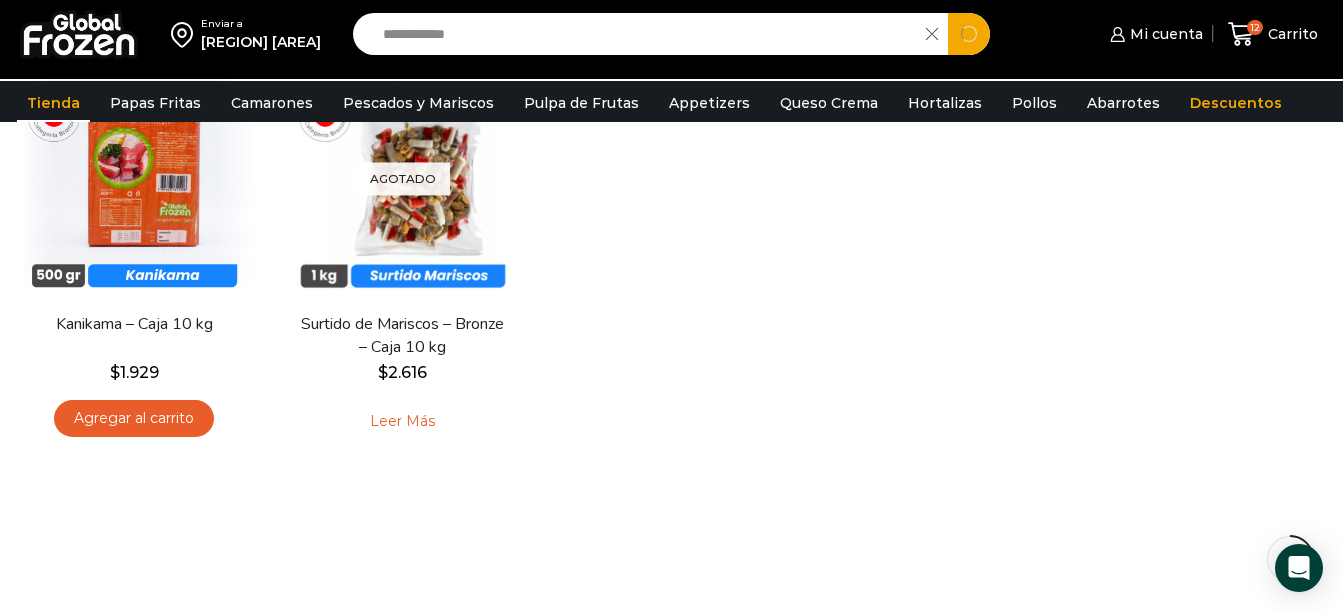 type on "**********" 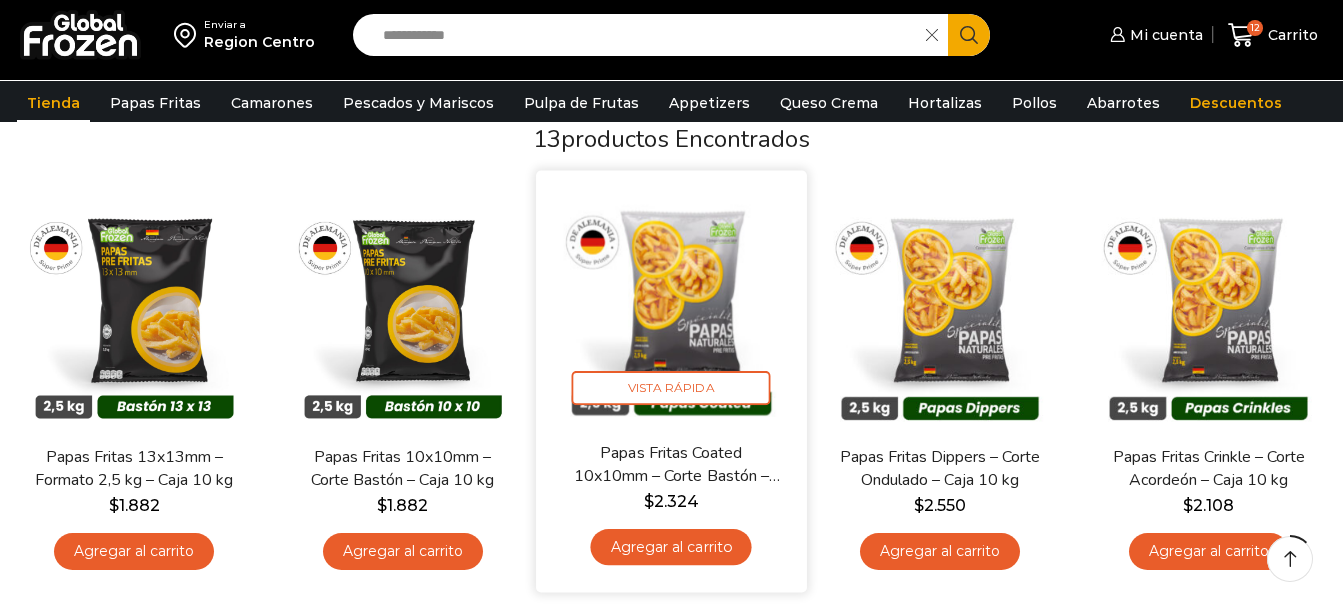 scroll, scrollTop: 200, scrollLeft: 0, axis: vertical 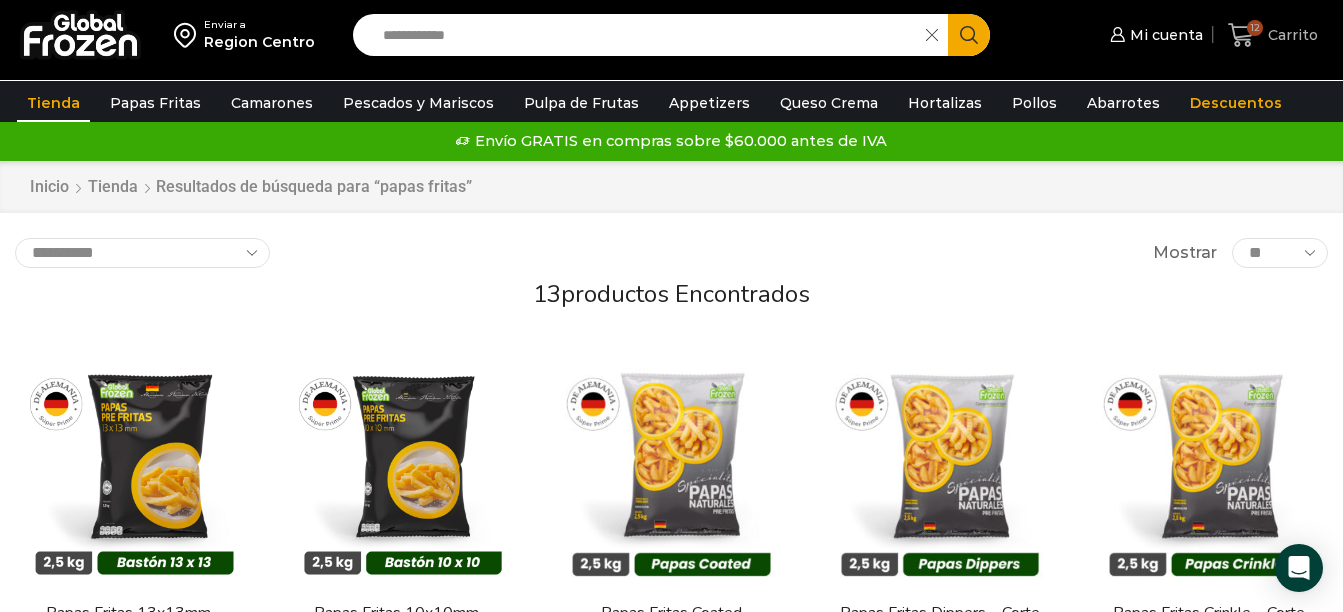 click 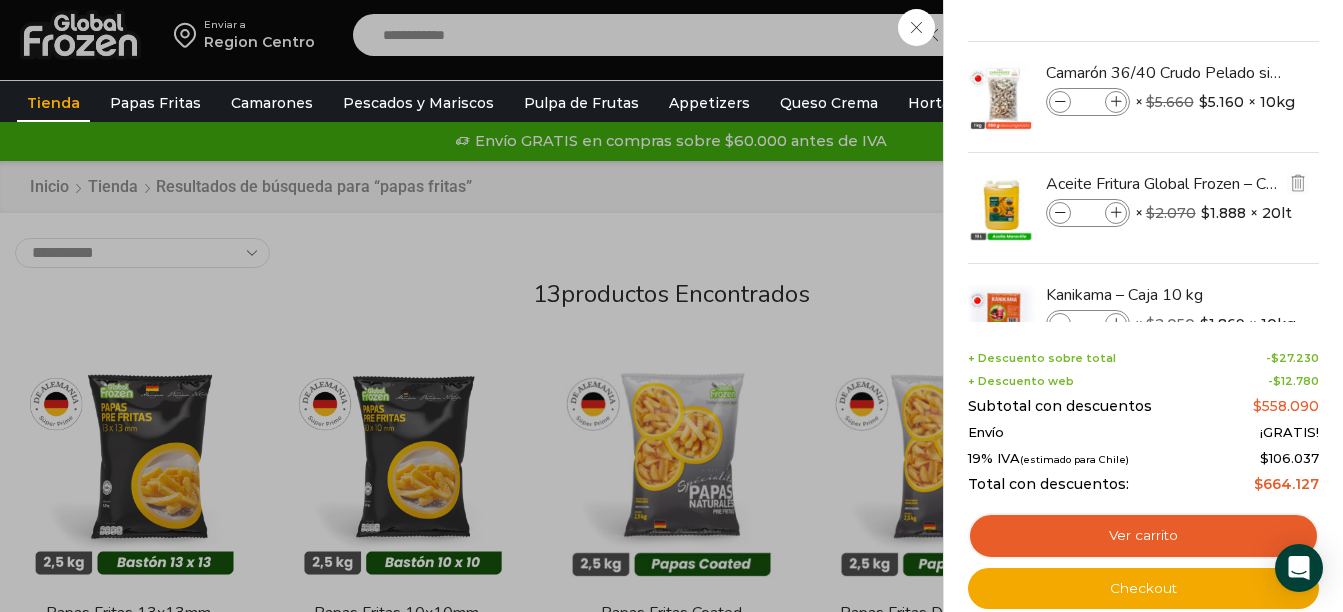 scroll, scrollTop: 166, scrollLeft: 0, axis: vertical 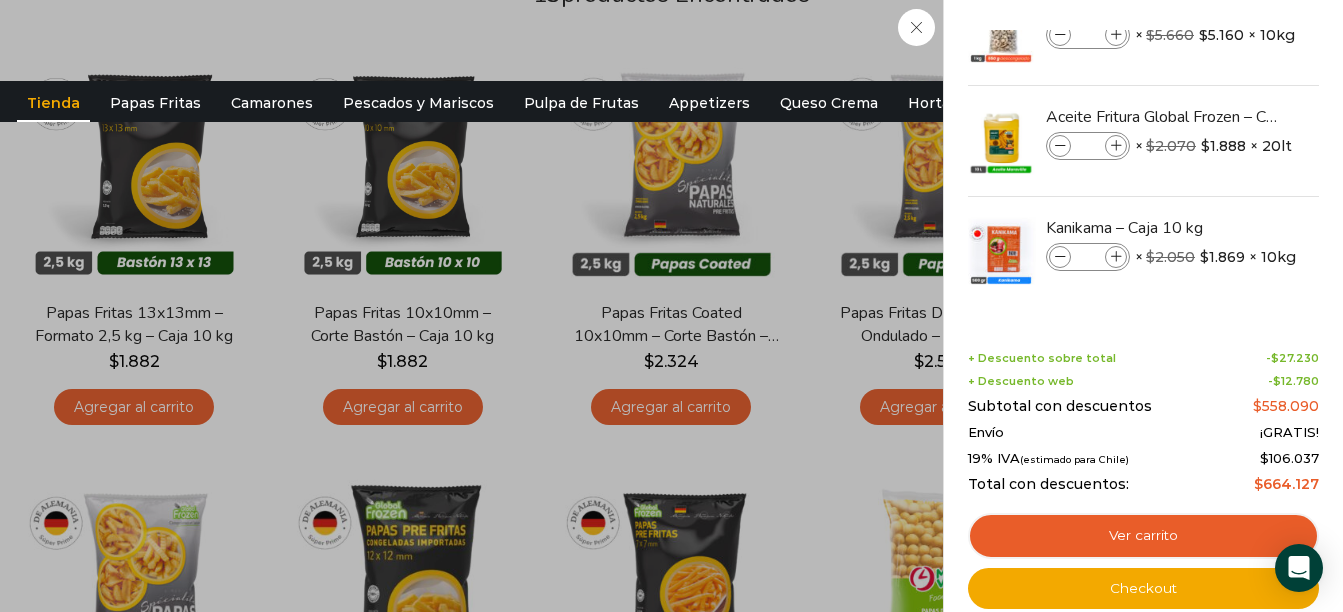 click on "12
Carrito
12
12
Shopping Cart
*" at bounding box center [1273, -265] 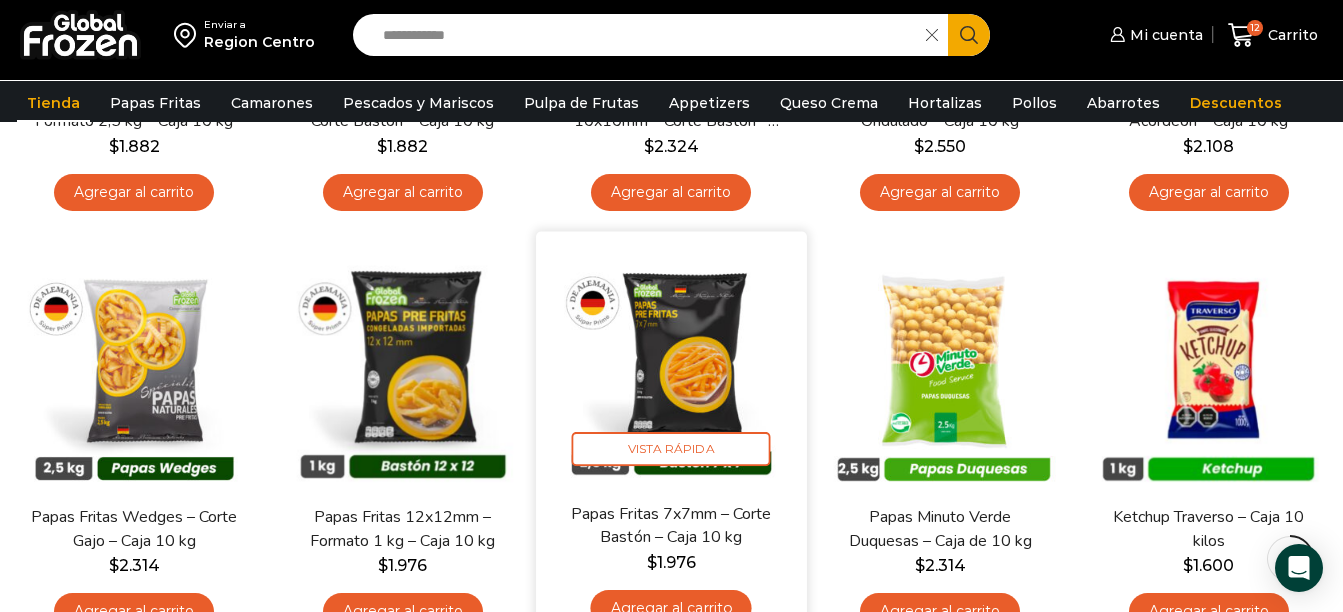 scroll, scrollTop: 700, scrollLeft: 0, axis: vertical 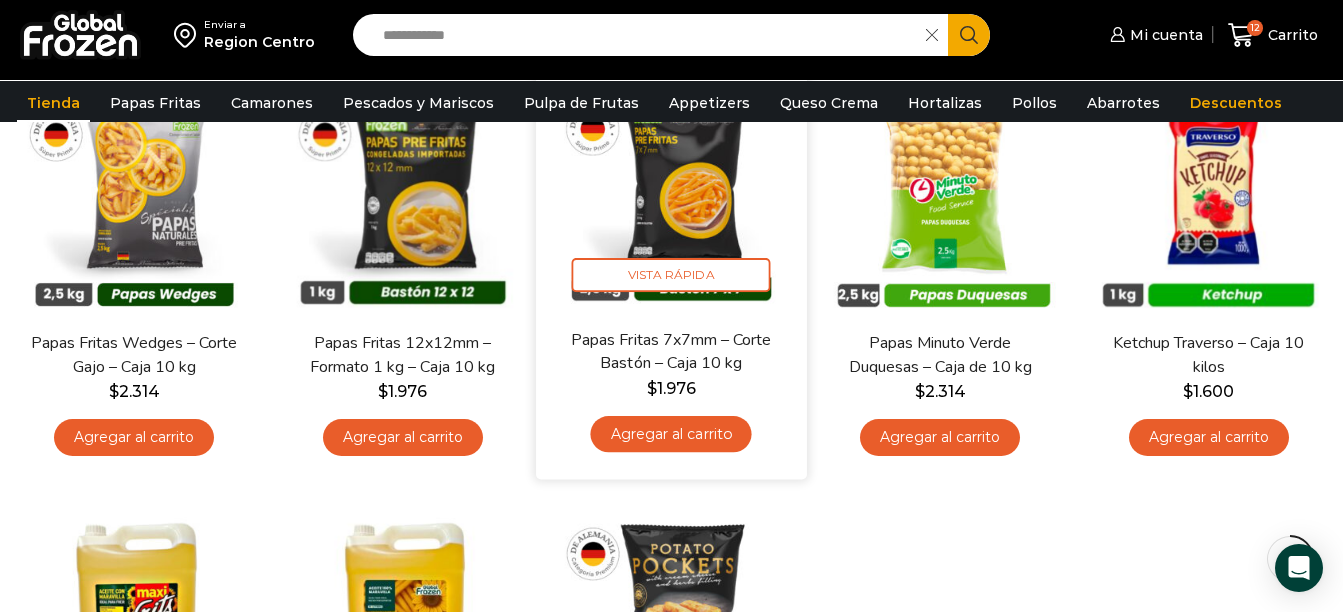 click on "Agregar al carrito" at bounding box center [671, 433] 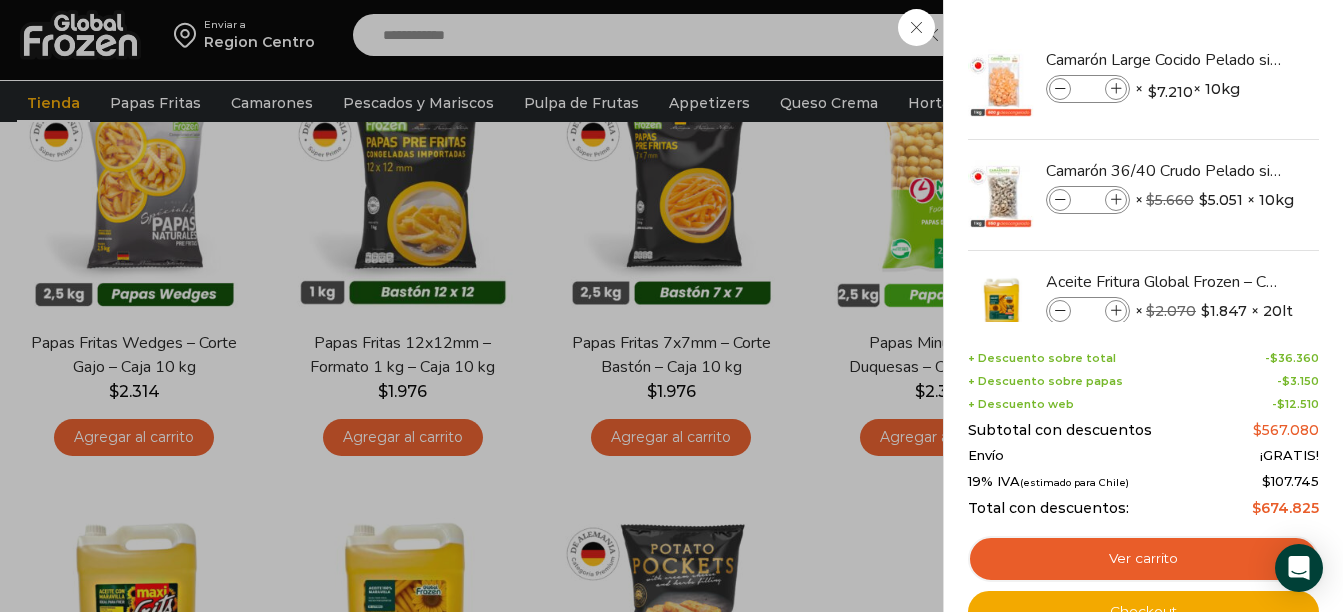 scroll, scrollTop: 0, scrollLeft: 0, axis: both 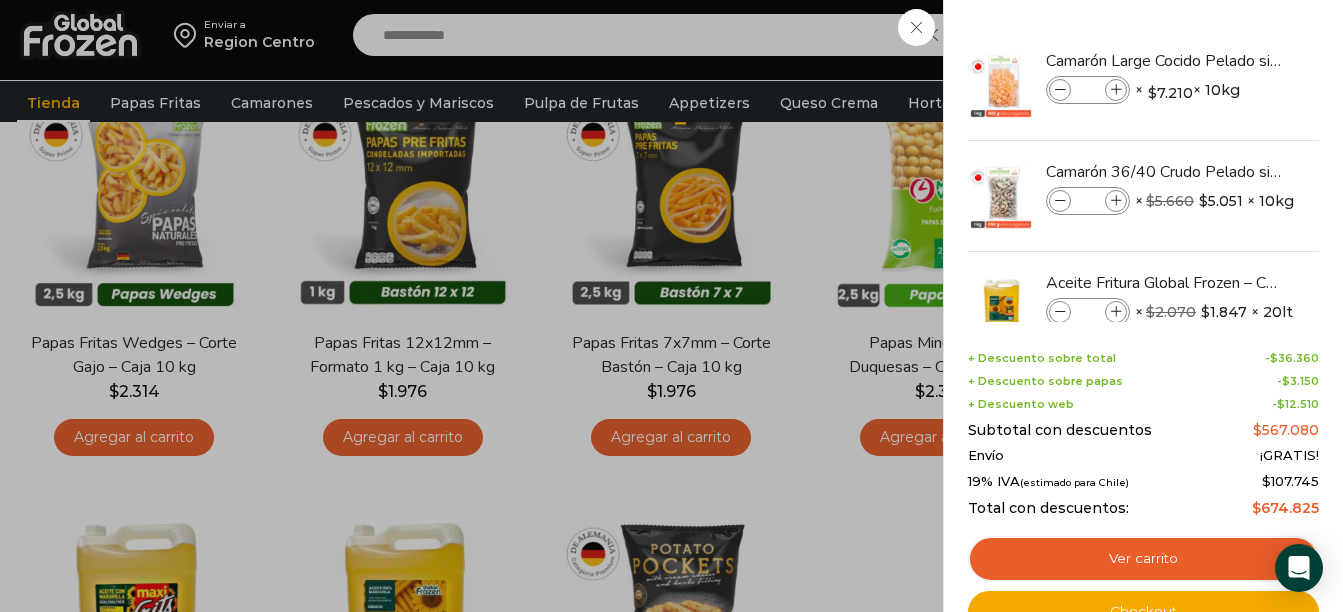 click on "13
Carrito
13
13
Shopping Cart
*" at bounding box center (1273, 35) 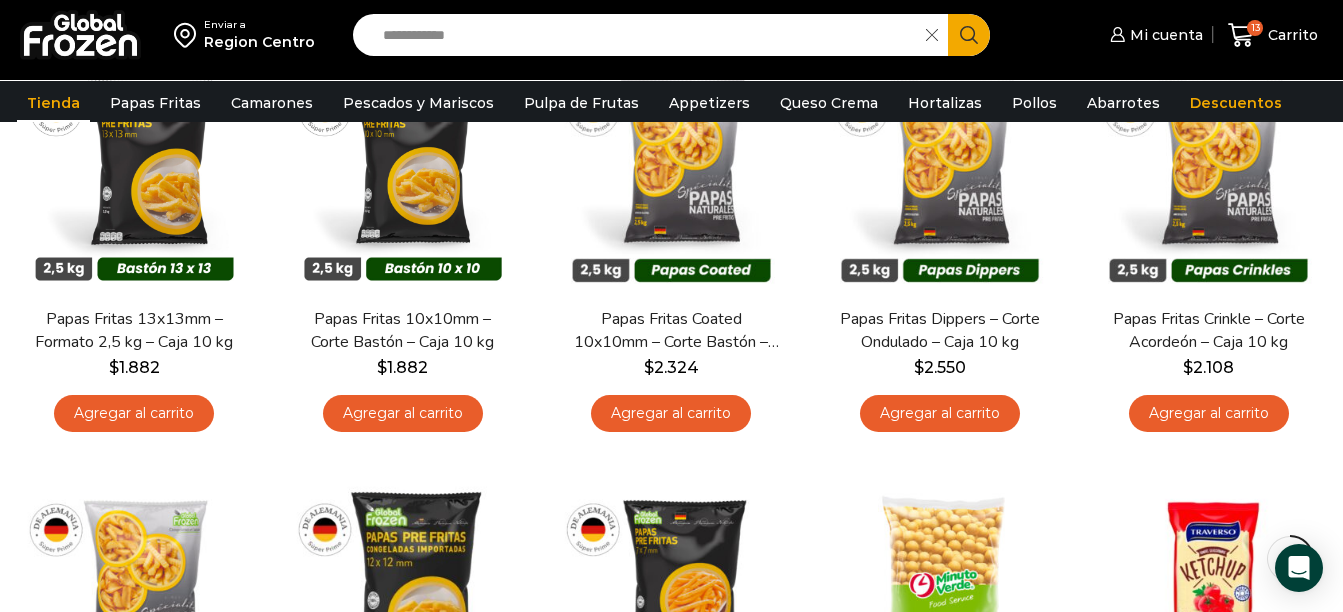 scroll, scrollTop: 0, scrollLeft: 0, axis: both 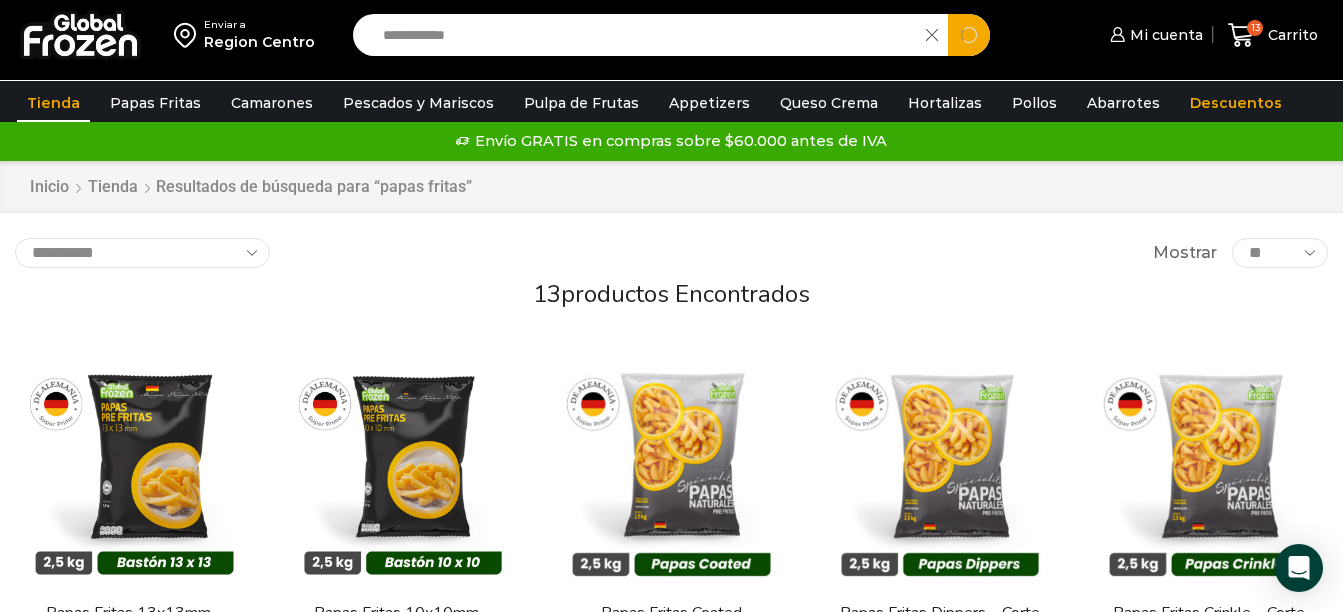 click on "**********" at bounding box center [644, 35] 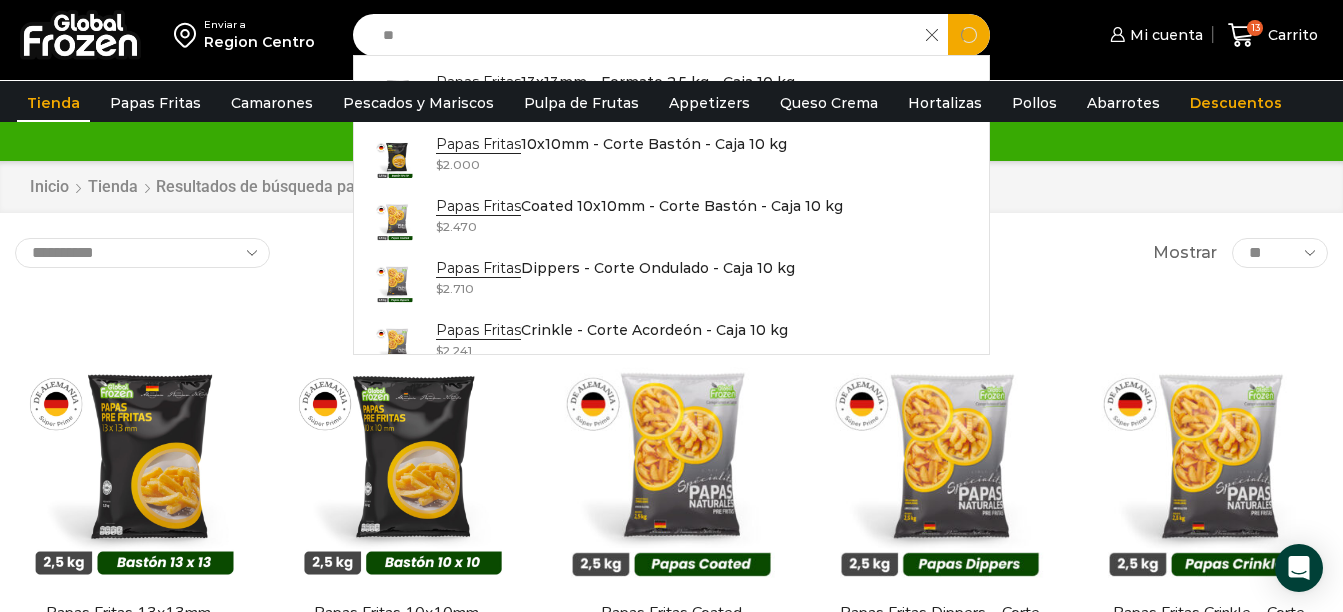 type on "*" 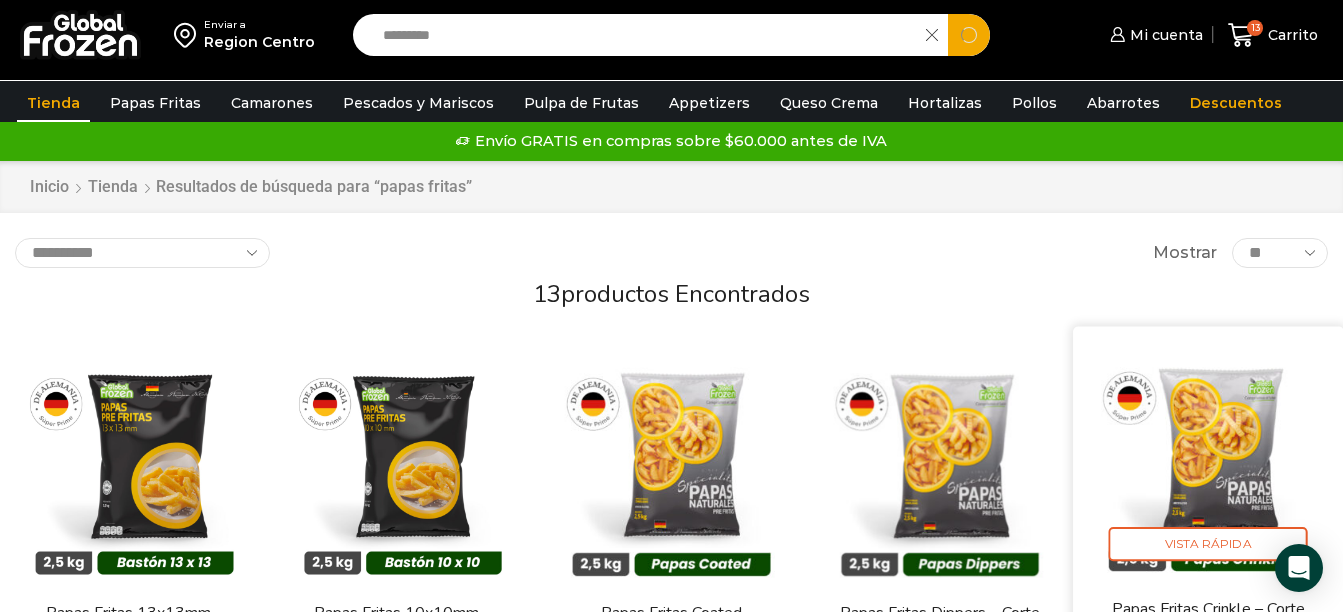 type 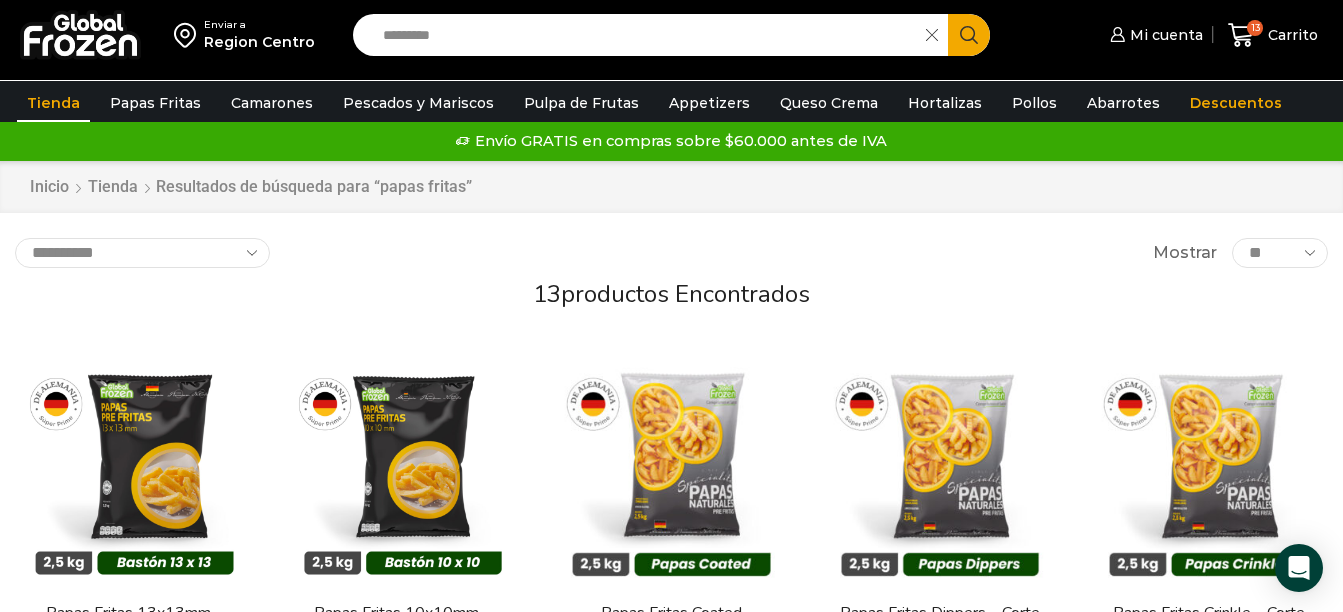 click on "Inicio
Tienda
Resultados de búsqueda para “papas fritas”" at bounding box center [671, 187] 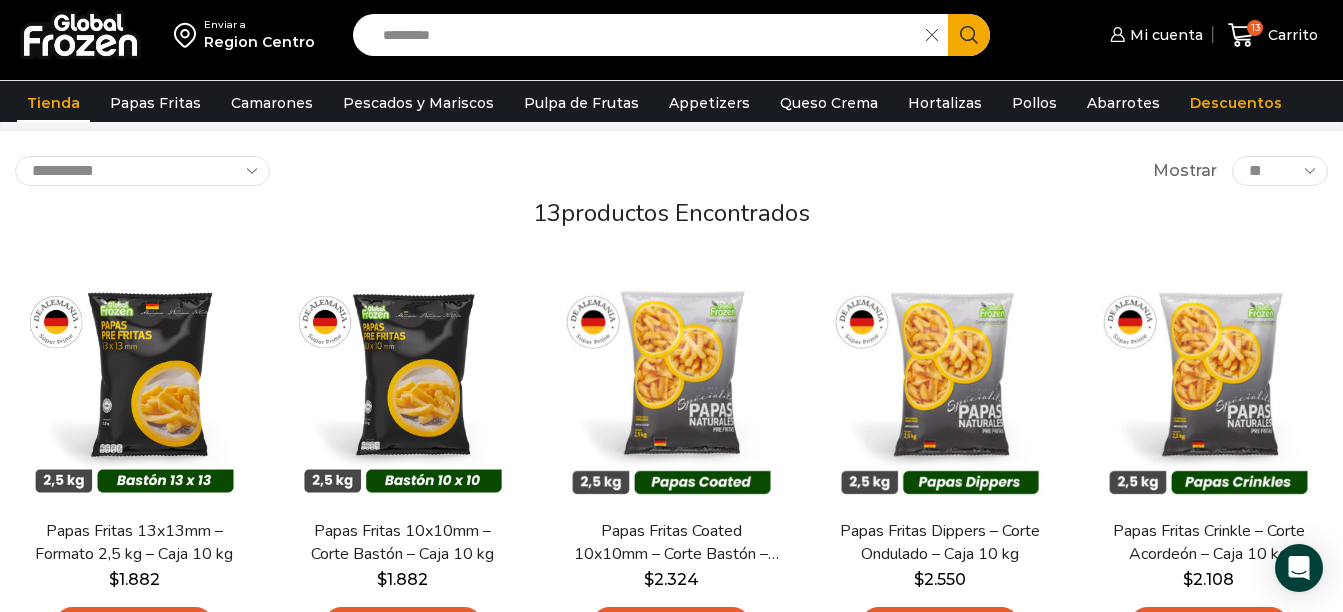 scroll, scrollTop: 0, scrollLeft: 0, axis: both 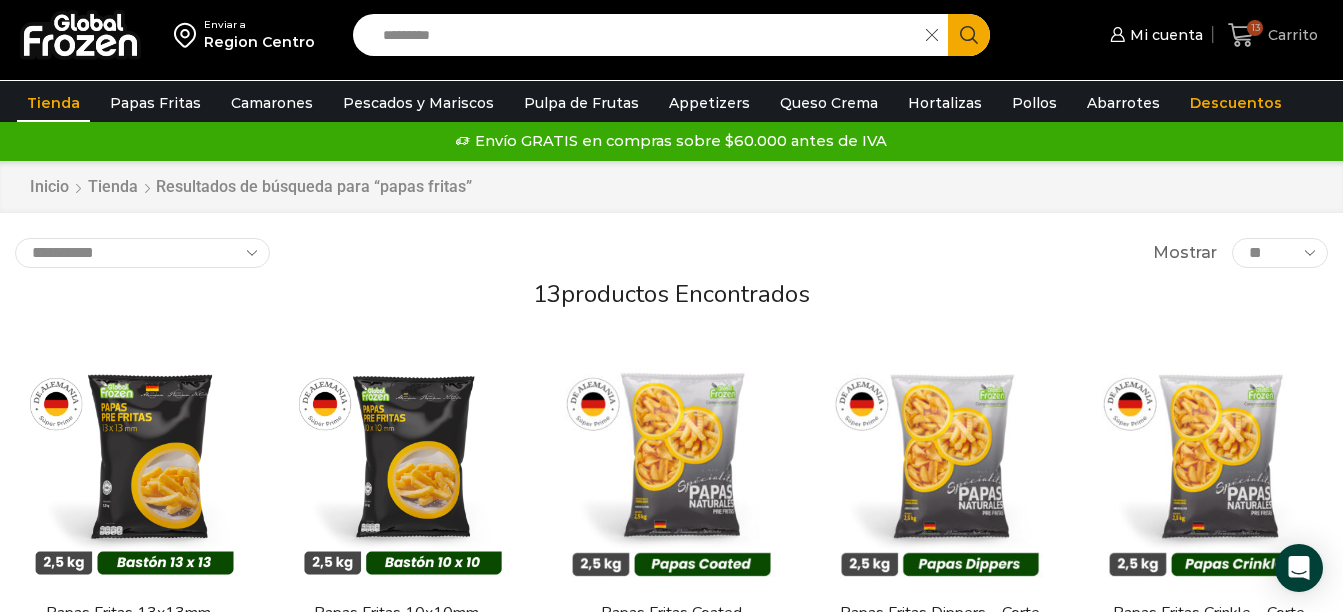 click on "13
Carrito" at bounding box center (1273, 35) 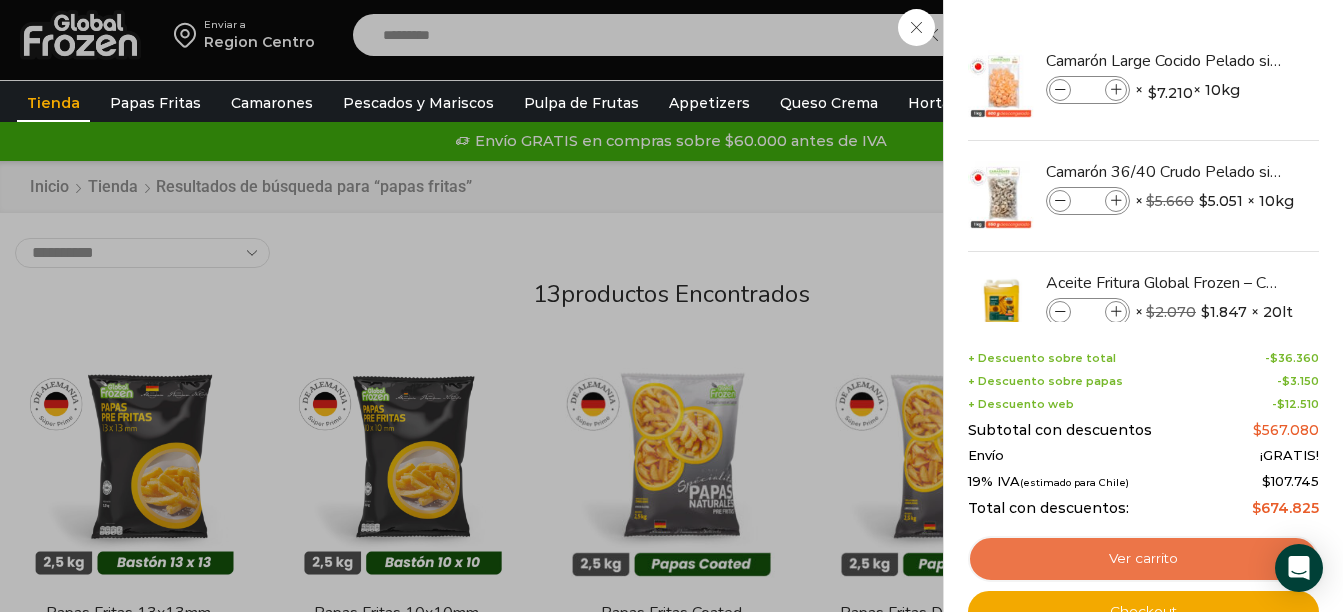 click on "Ver carrito" at bounding box center (1143, 559) 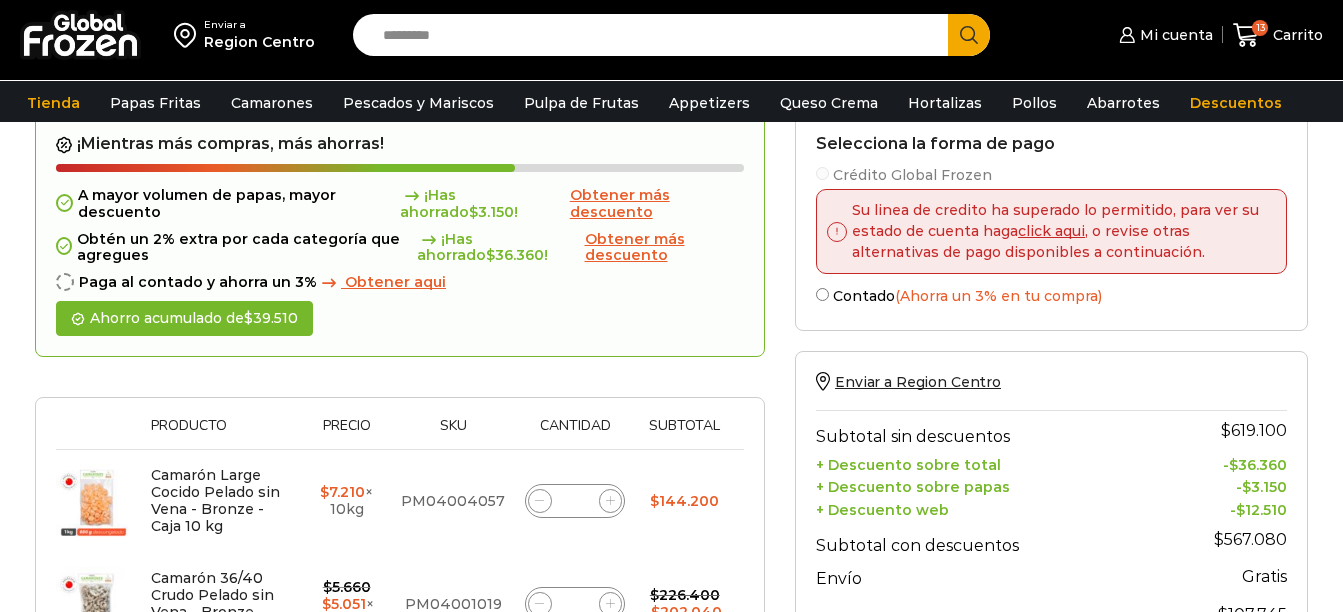 scroll, scrollTop: 100, scrollLeft: 0, axis: vertical 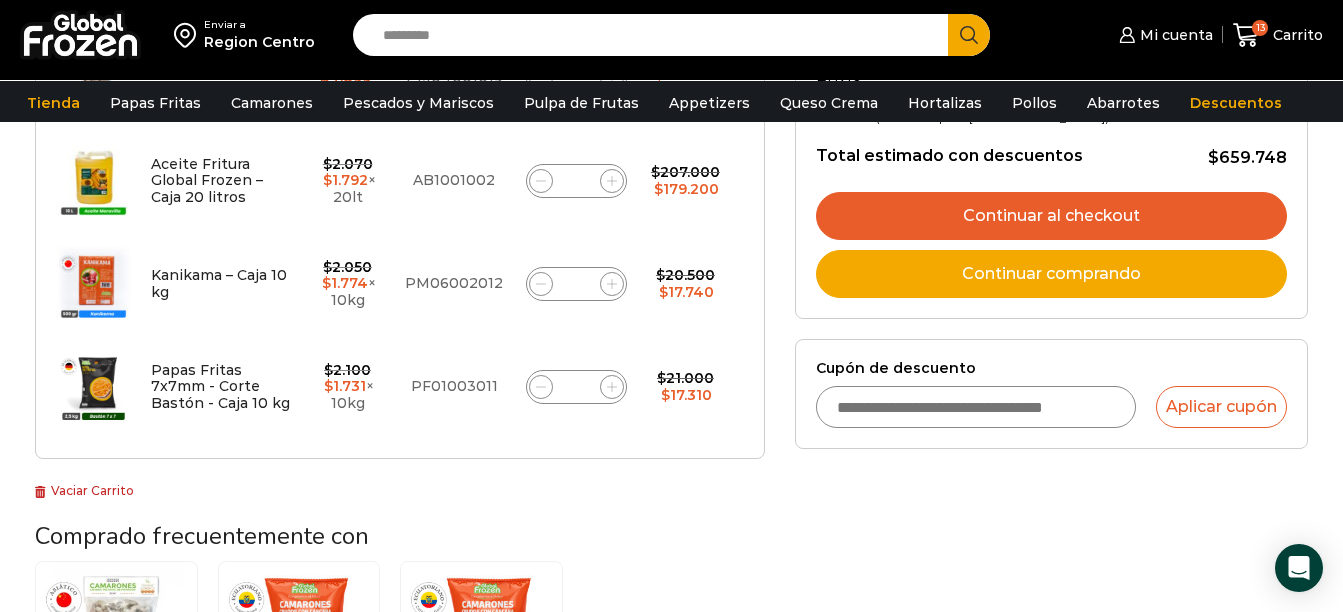 click on "Cupón de descuento" at bounding box center (976, 407) 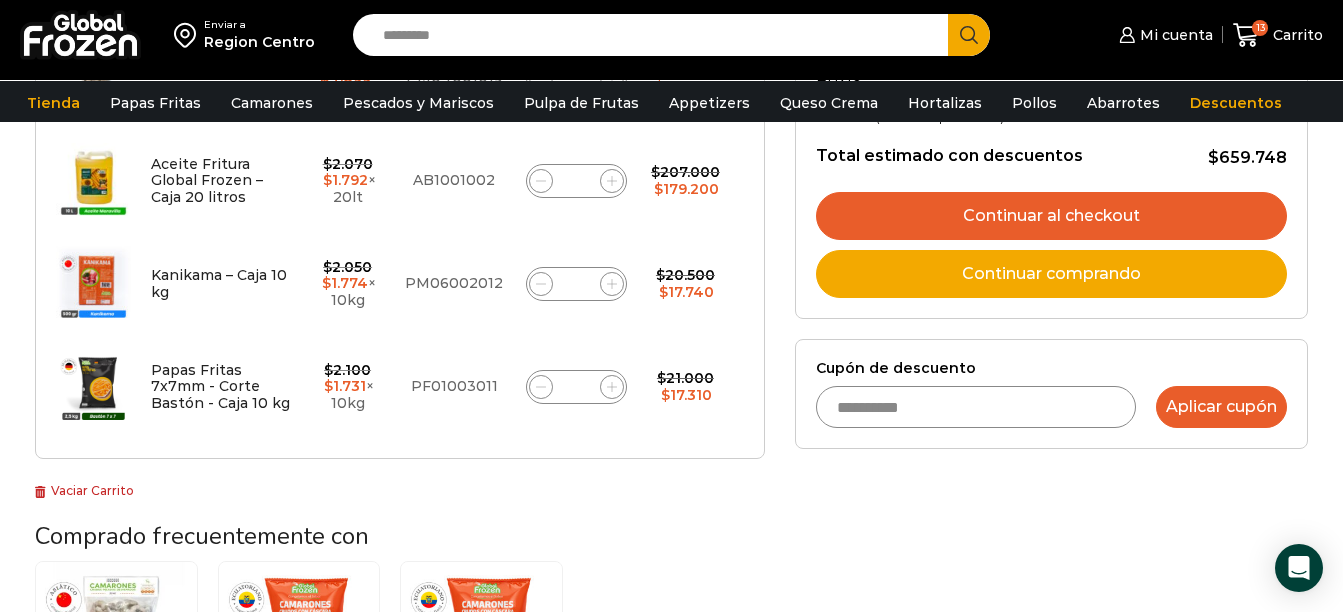 type on "**********" 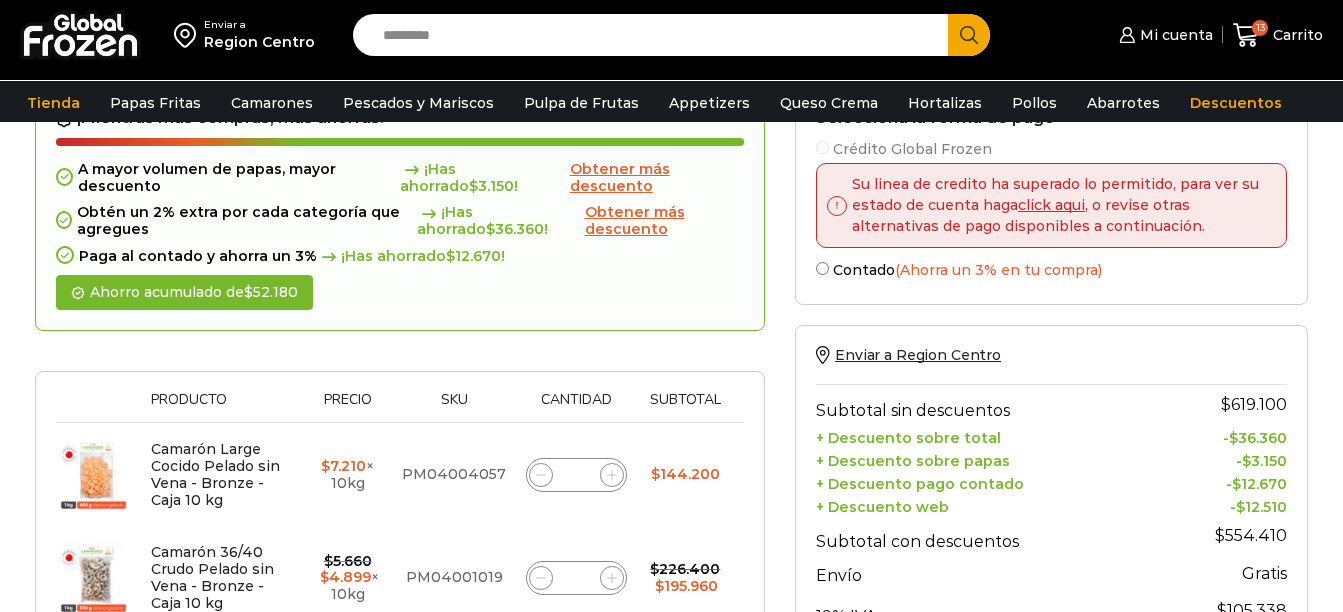 scroll, scrollTop: 400, scrollLeft: 0, axis: vertical 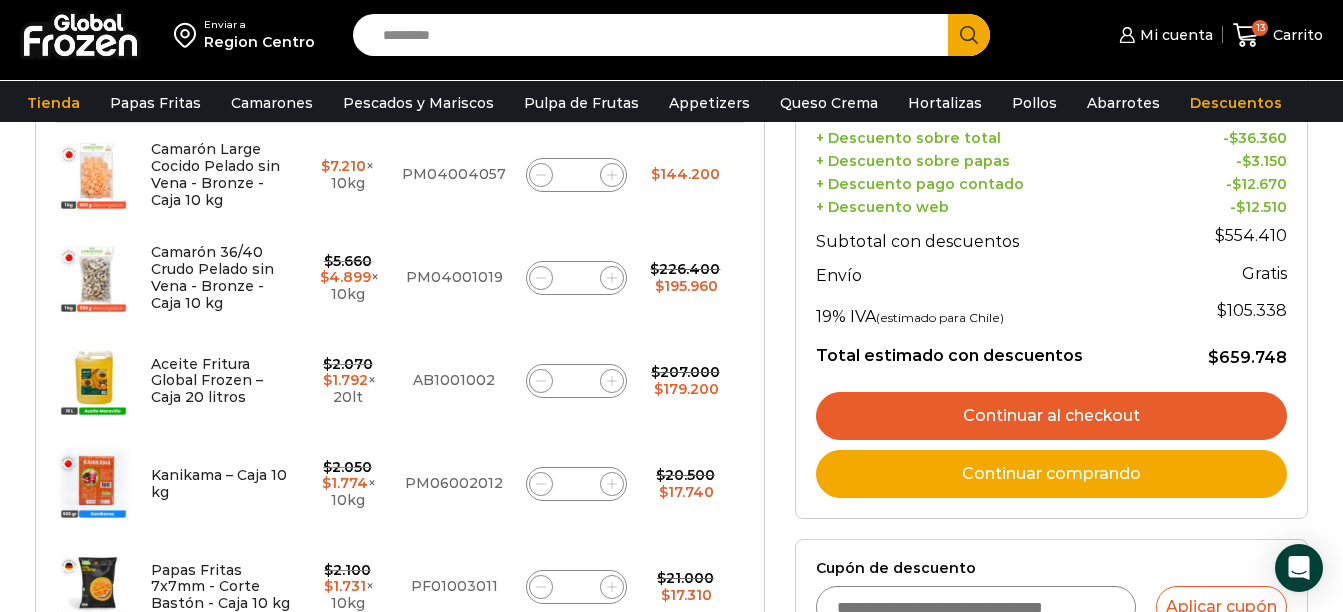 click on "Continuar al checkout" at bounding box center [1051, 416] 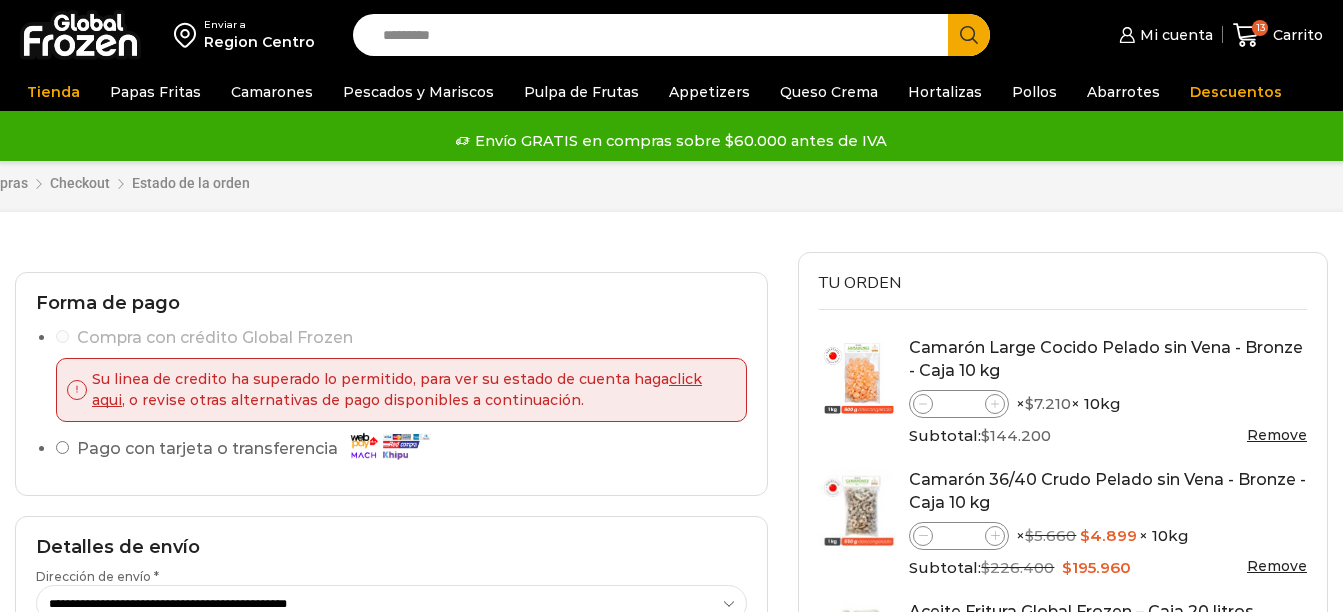 scroll, scrollTop: 0, scrollLeft: 0, axis: both 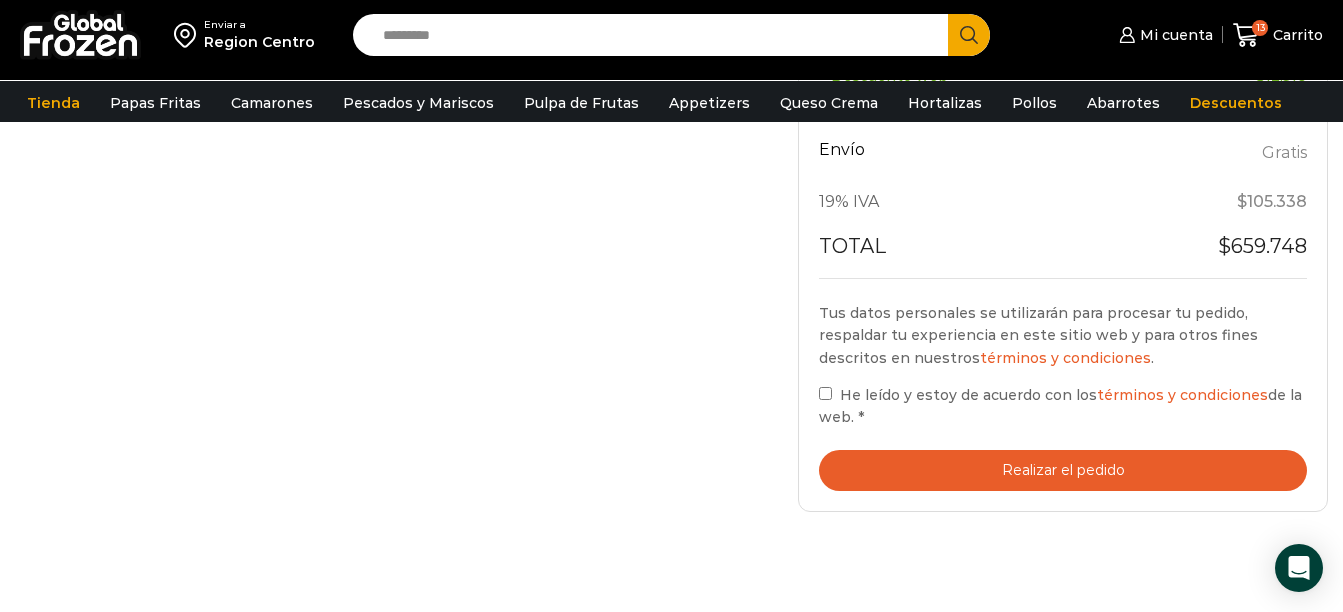 click on "Realizar el pedido" at bounding box center (1063, 470) 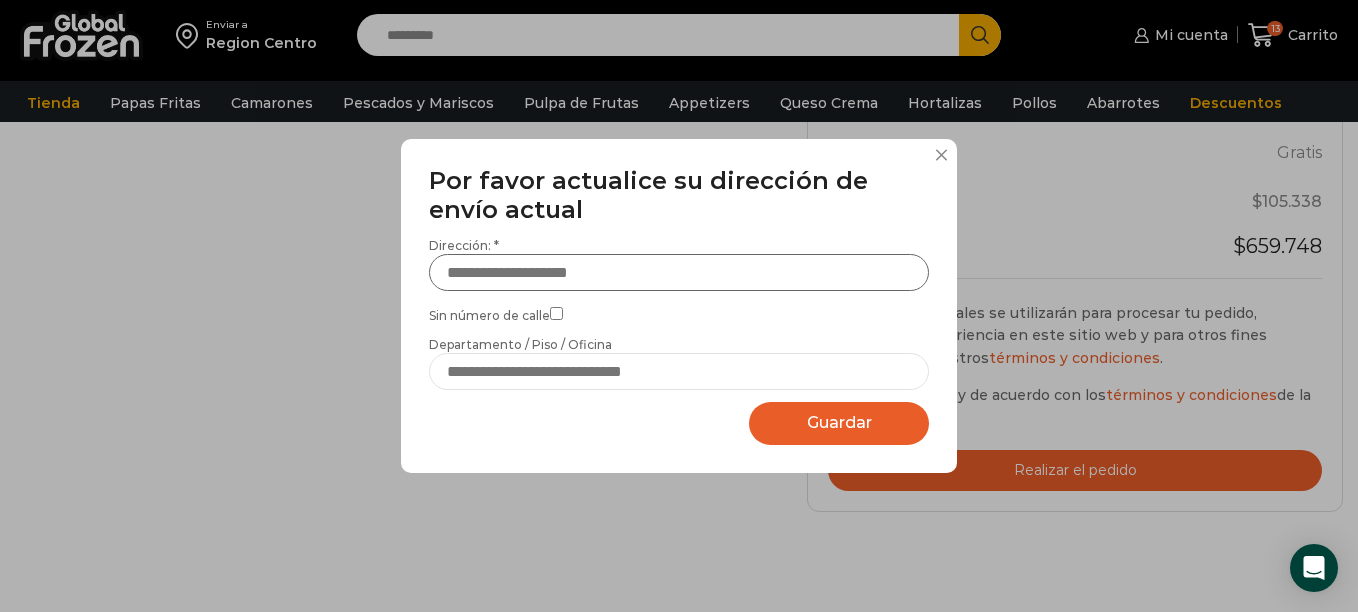 click on "Dirección: *" at bounding box center [679, 272] 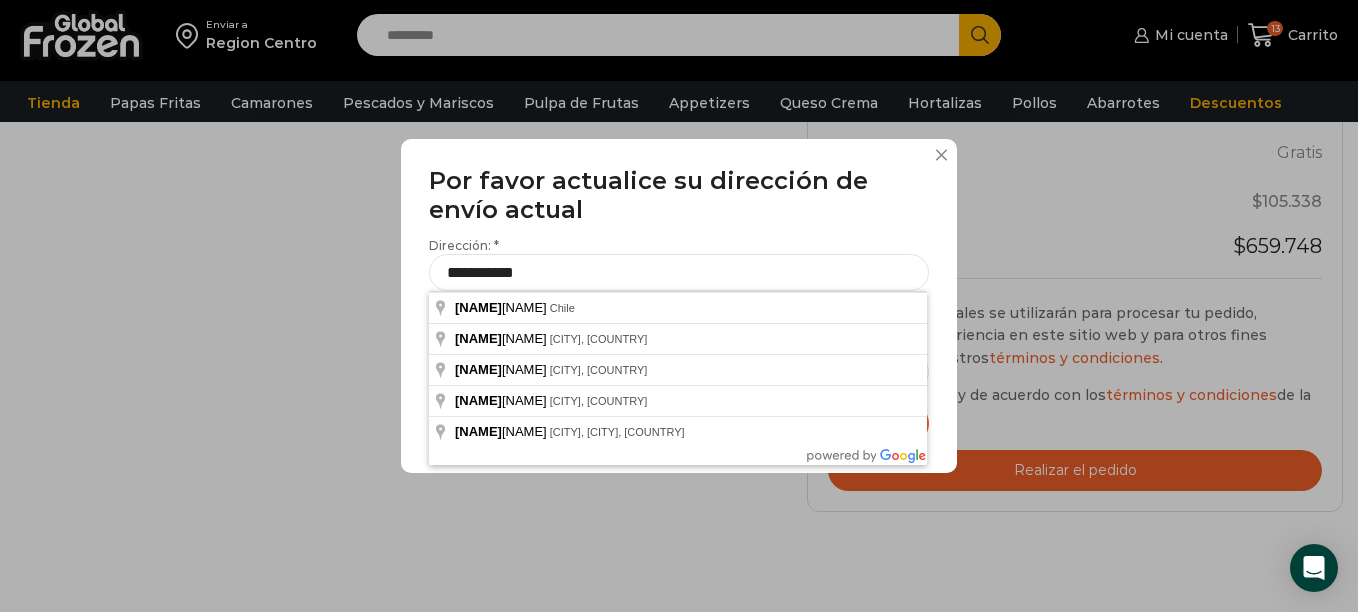 click on "**********" at bounding box center (679, 278) 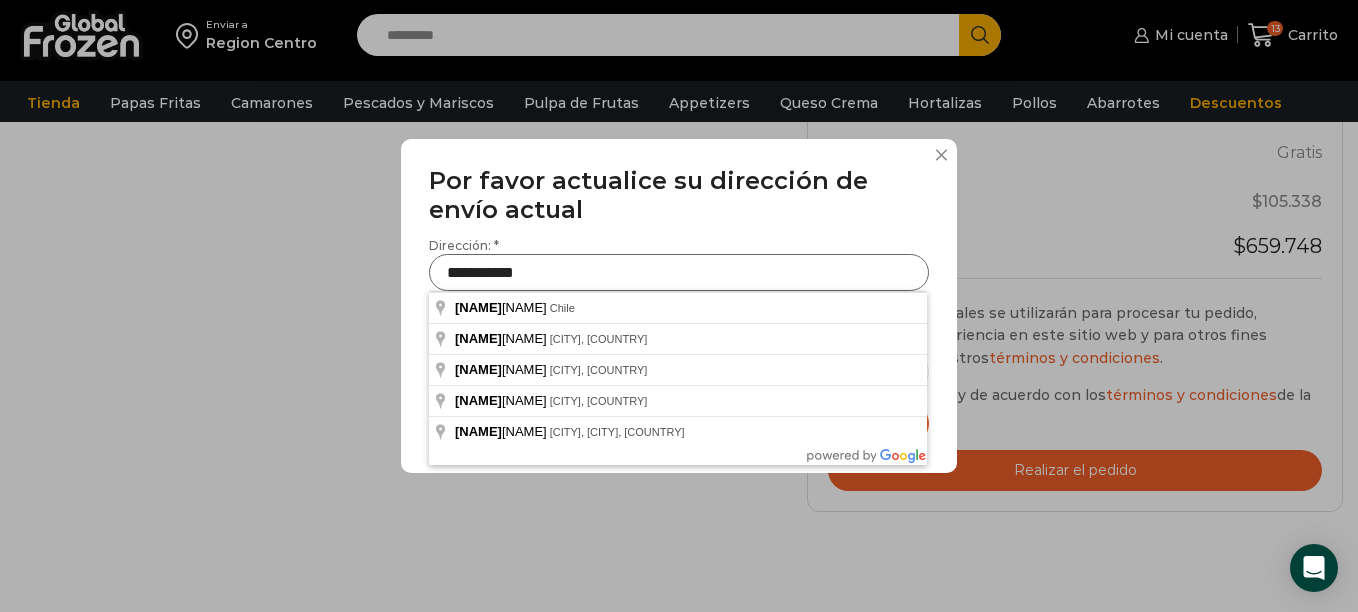 click on "**********" at bounding box center [679, 272] 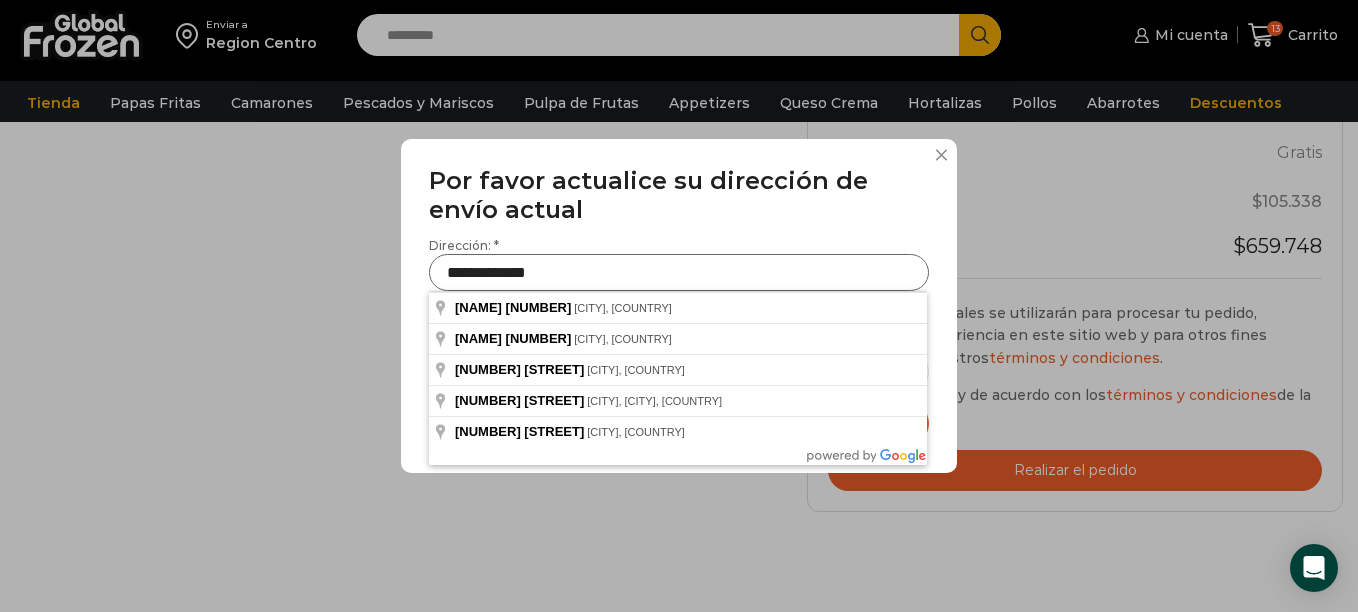 type on "**********" 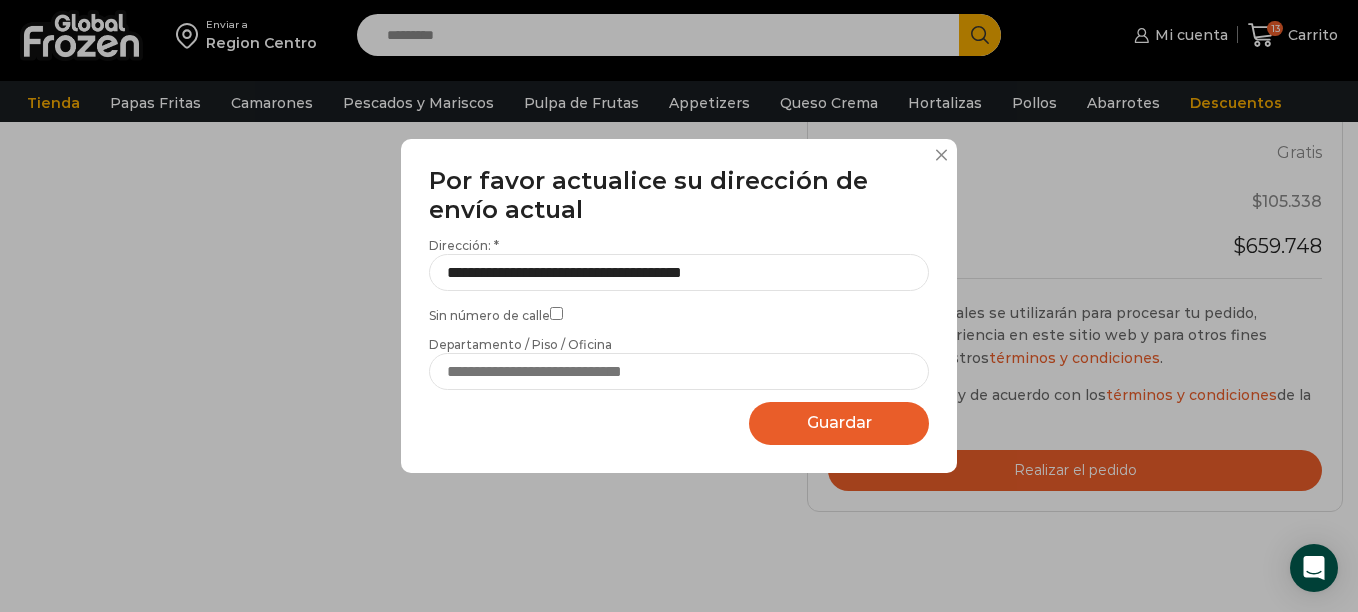 click on "**********" at bounding box center (679, 278) 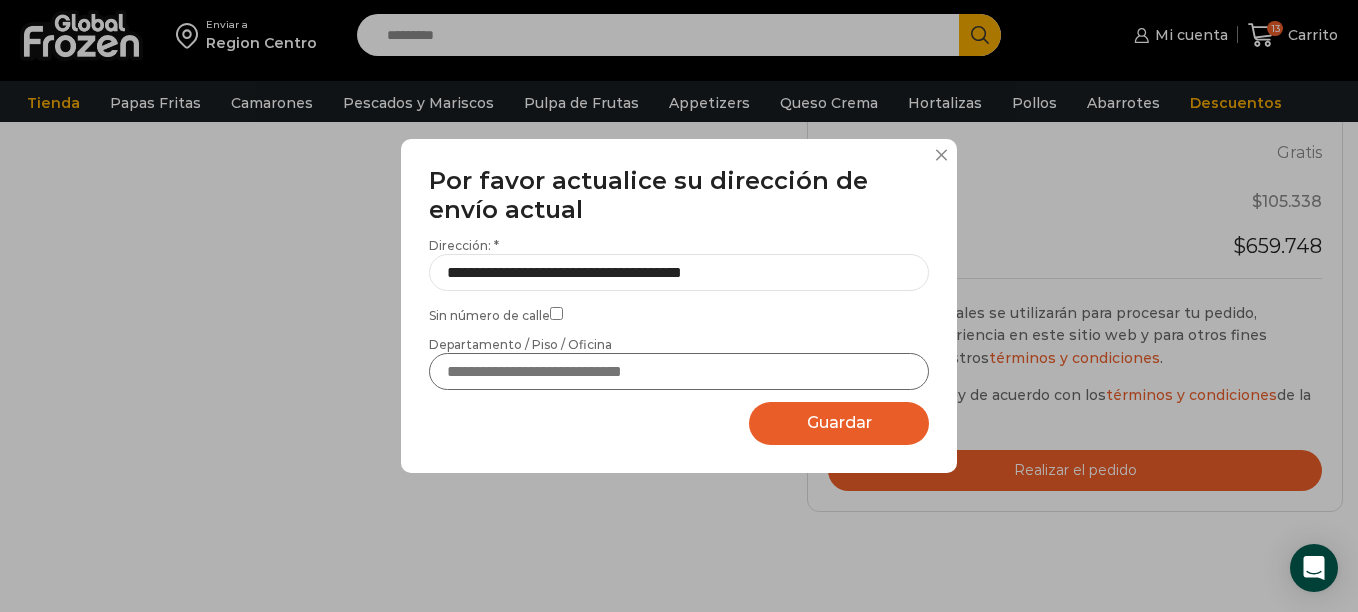 click on "Departamento / Piso / Oficina" at bounding box center (679, 371) 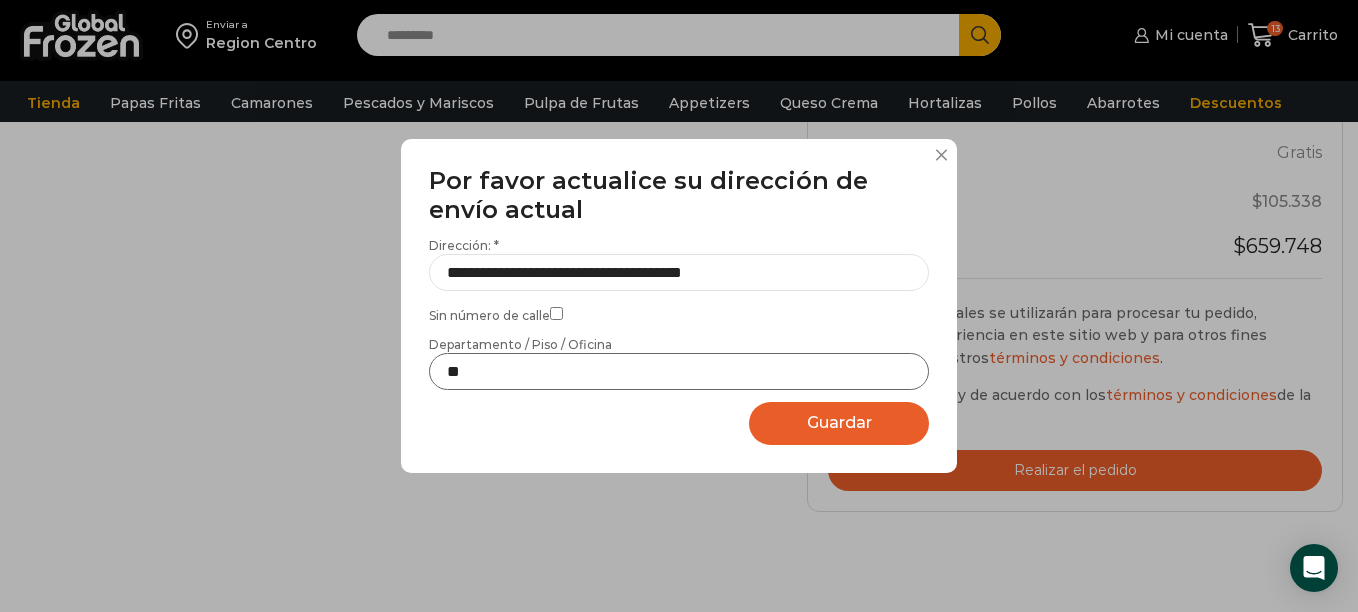 type on "*" 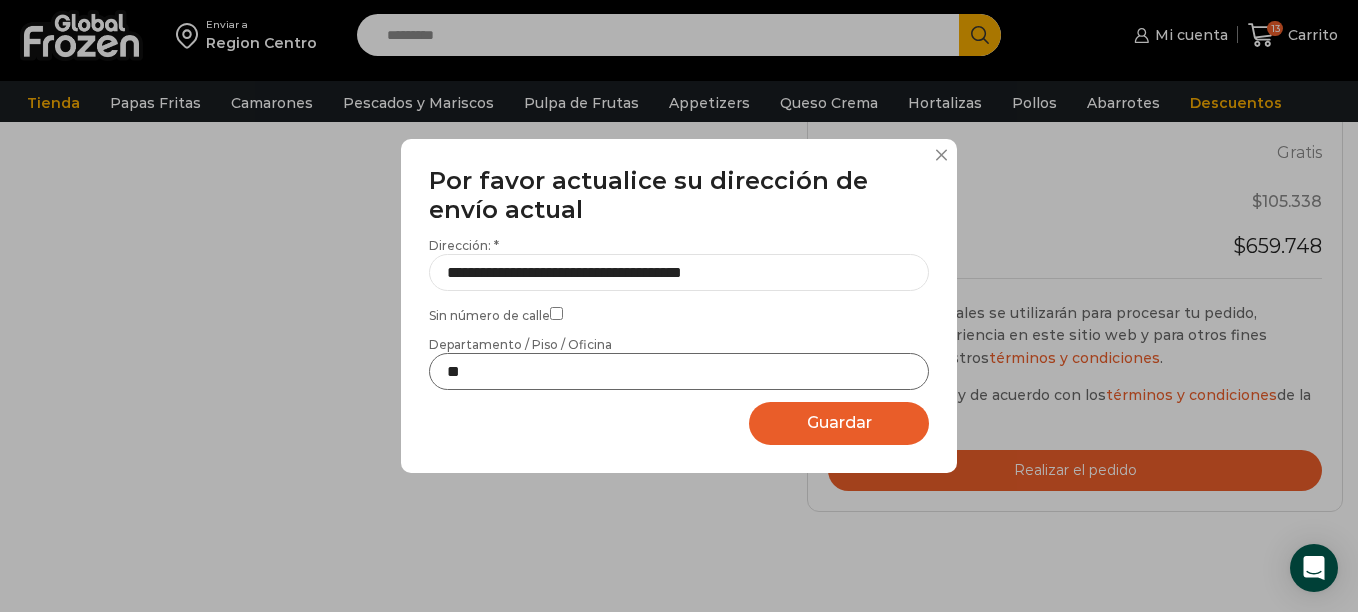 type on "*" 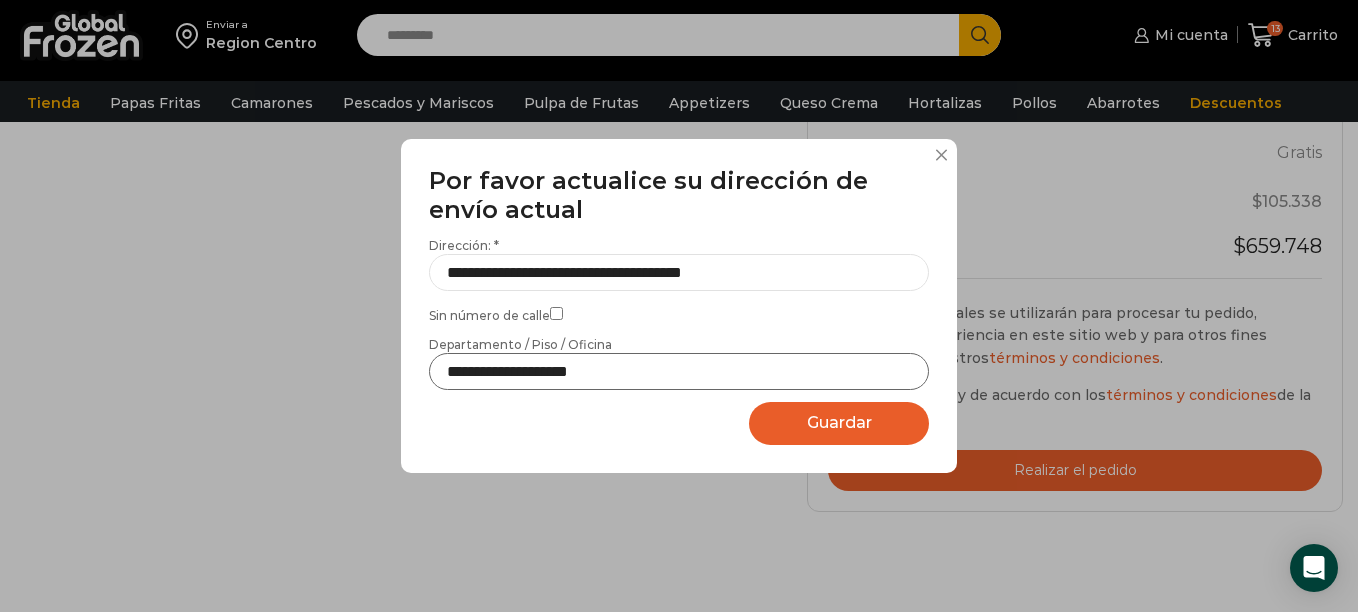 type on "**********" 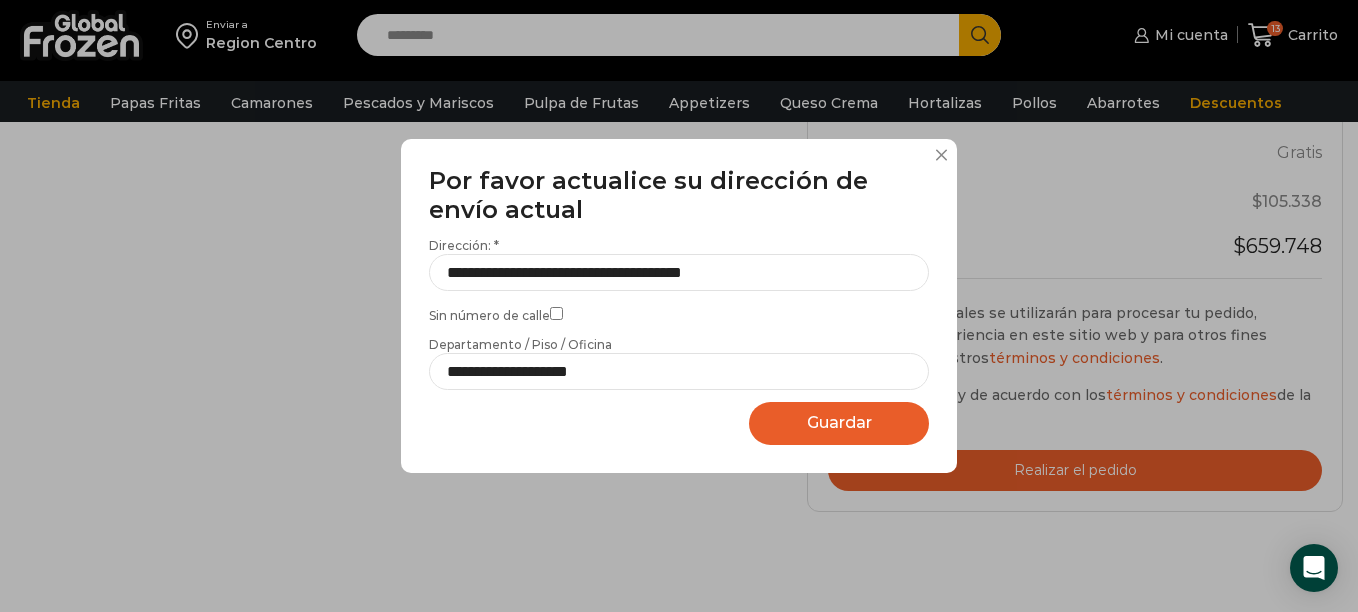 click on "Guardar Guardando..." at bounding box center (839, 423) 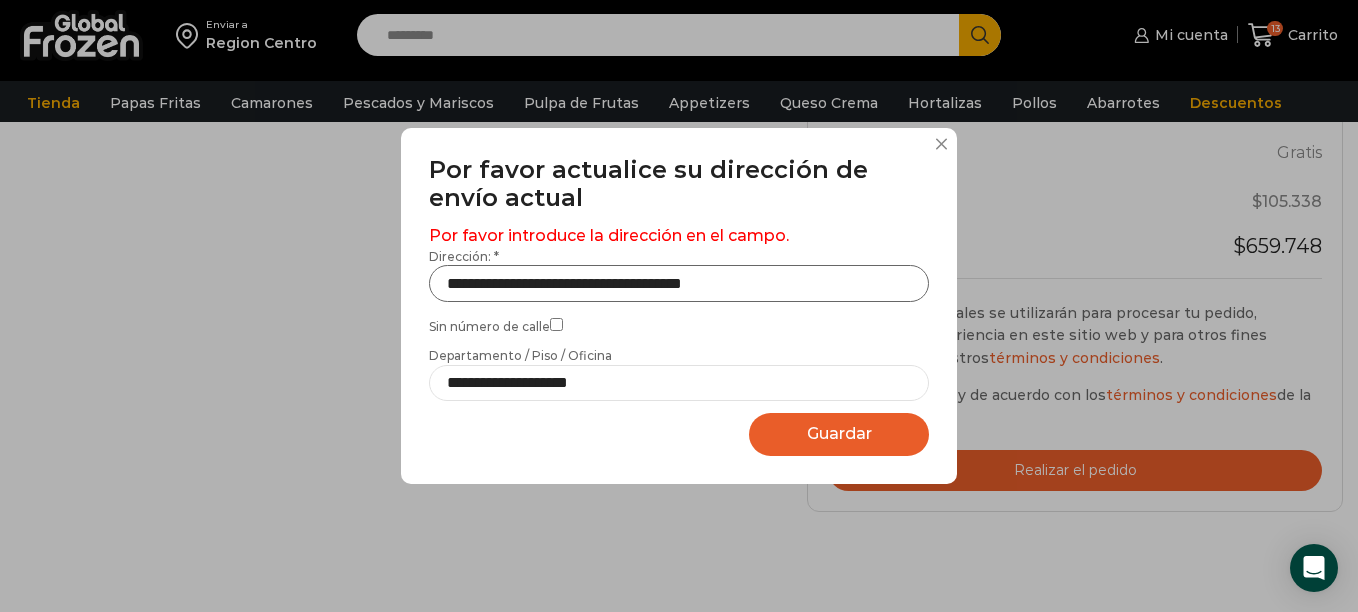 click on "**********" at bounding box center (679, 283) 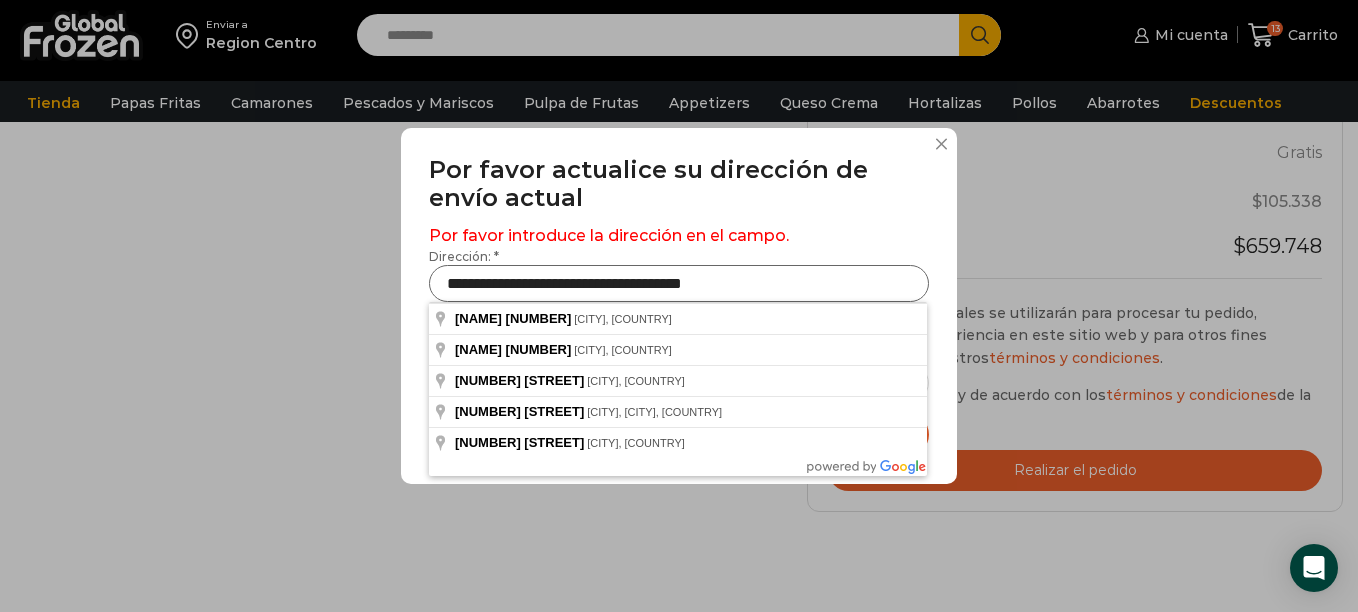 click on "**********" at bounding box center (679, 283) 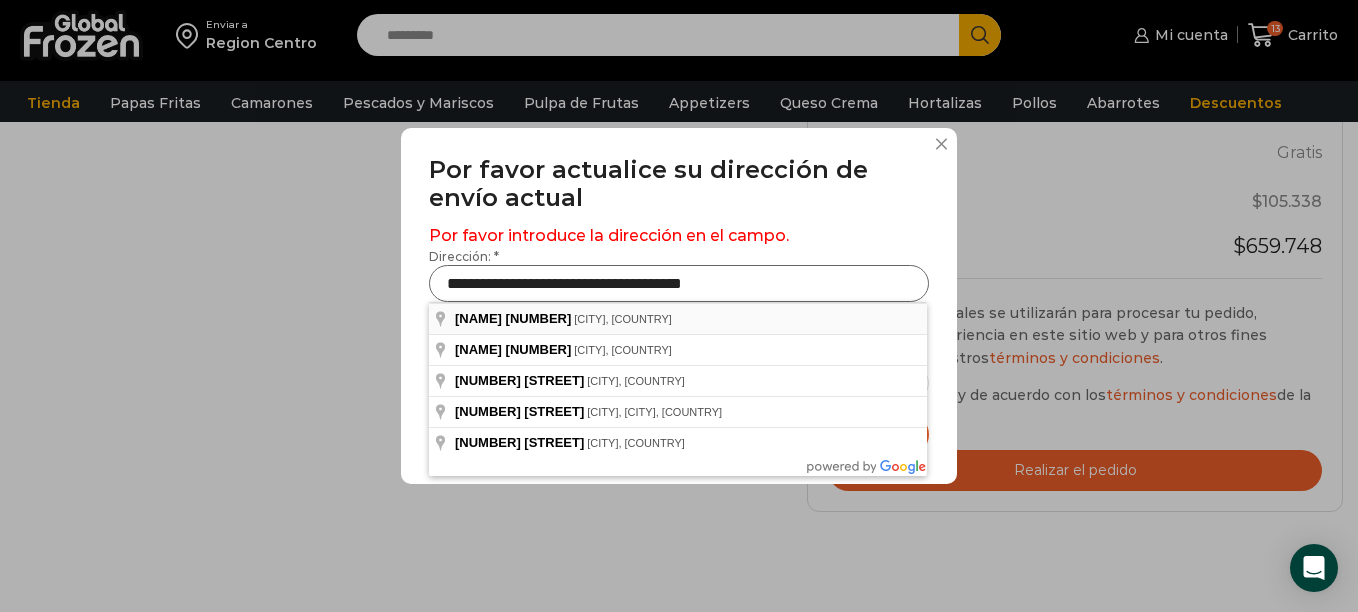 drag, startPoint x: 548, startPoint y: 286, endPoint x: 829, endPoint y: 304, distance: 281.57593 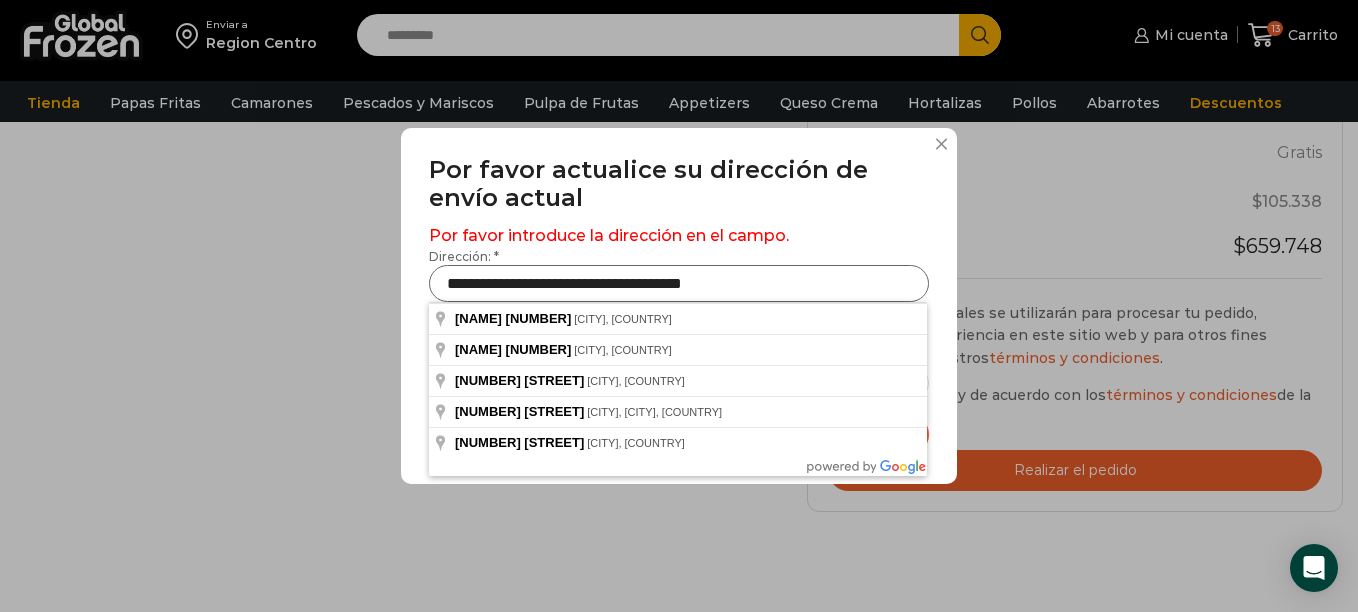 click on "**********" at bounding box center (679, 283) 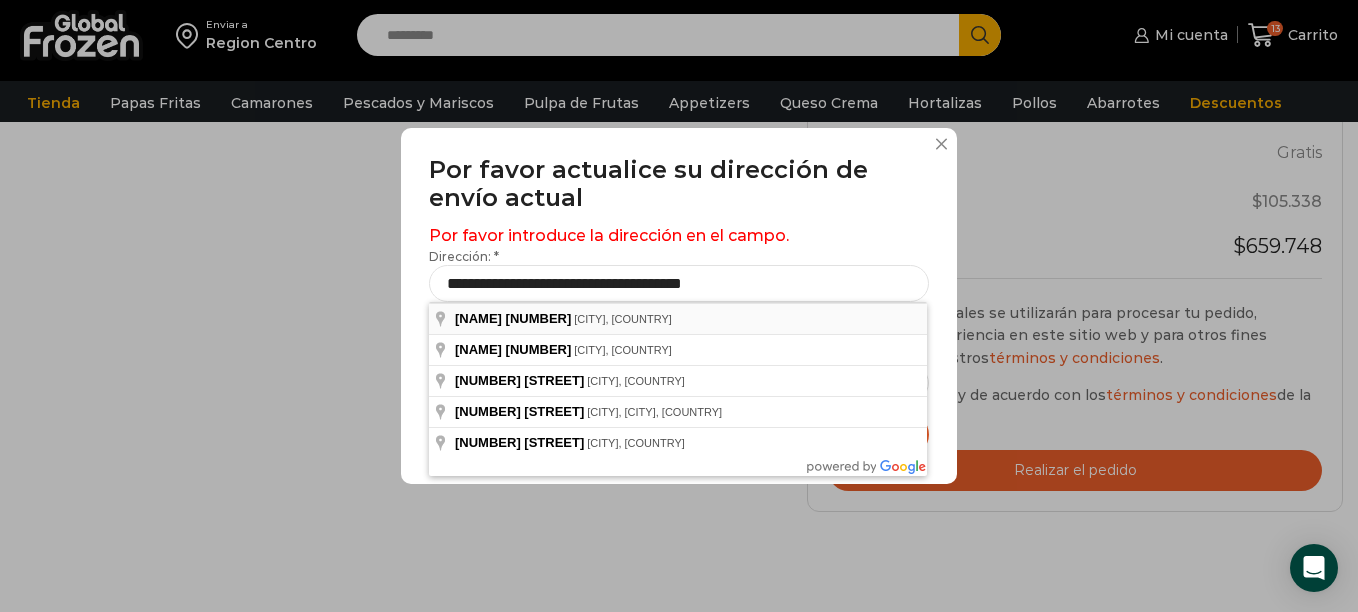 type on "**********" 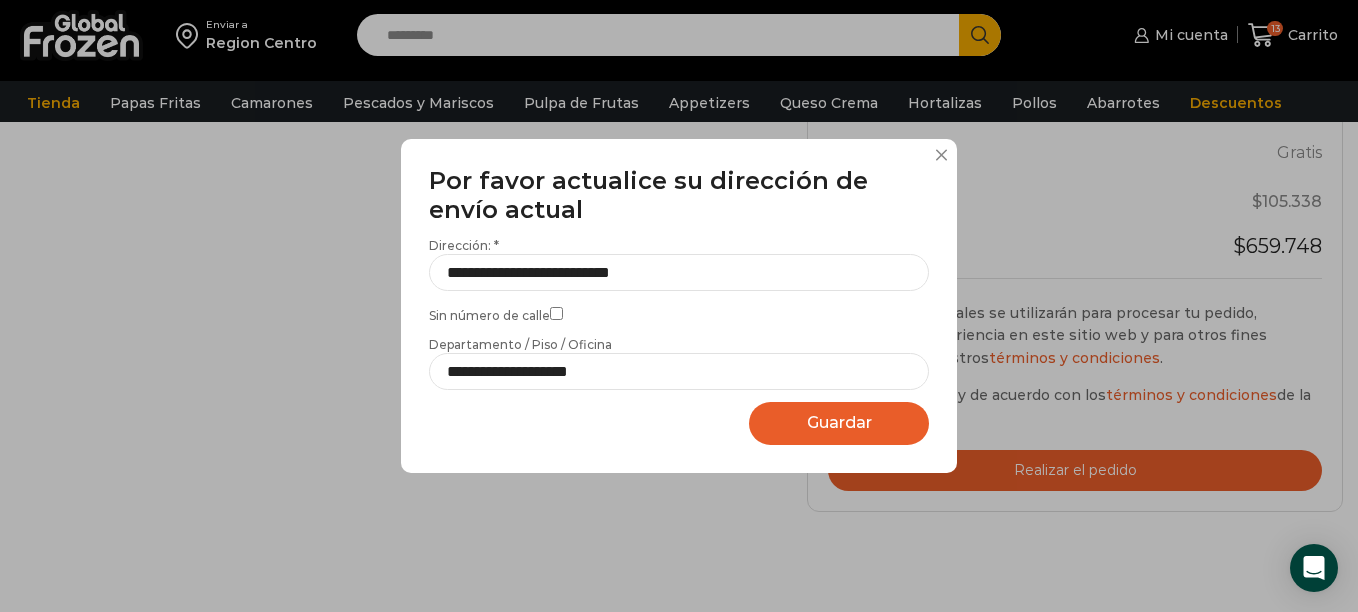 click on "Guardar Guardando..." at bounding box center [839, 423] 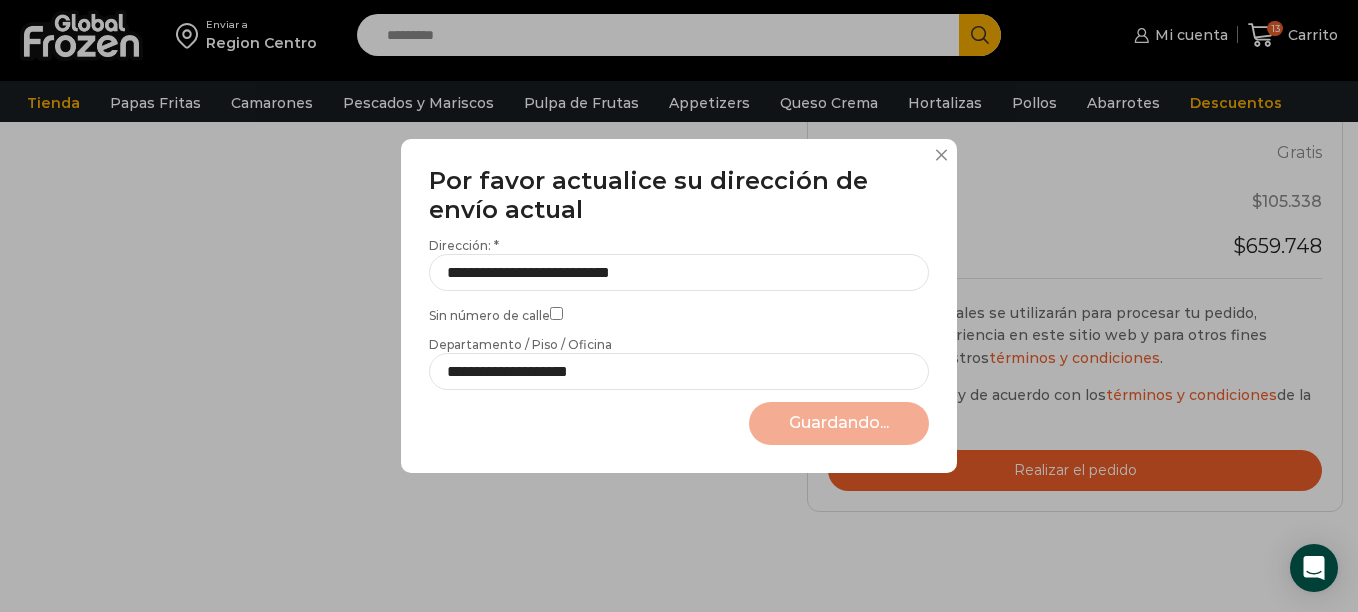select on "*******" 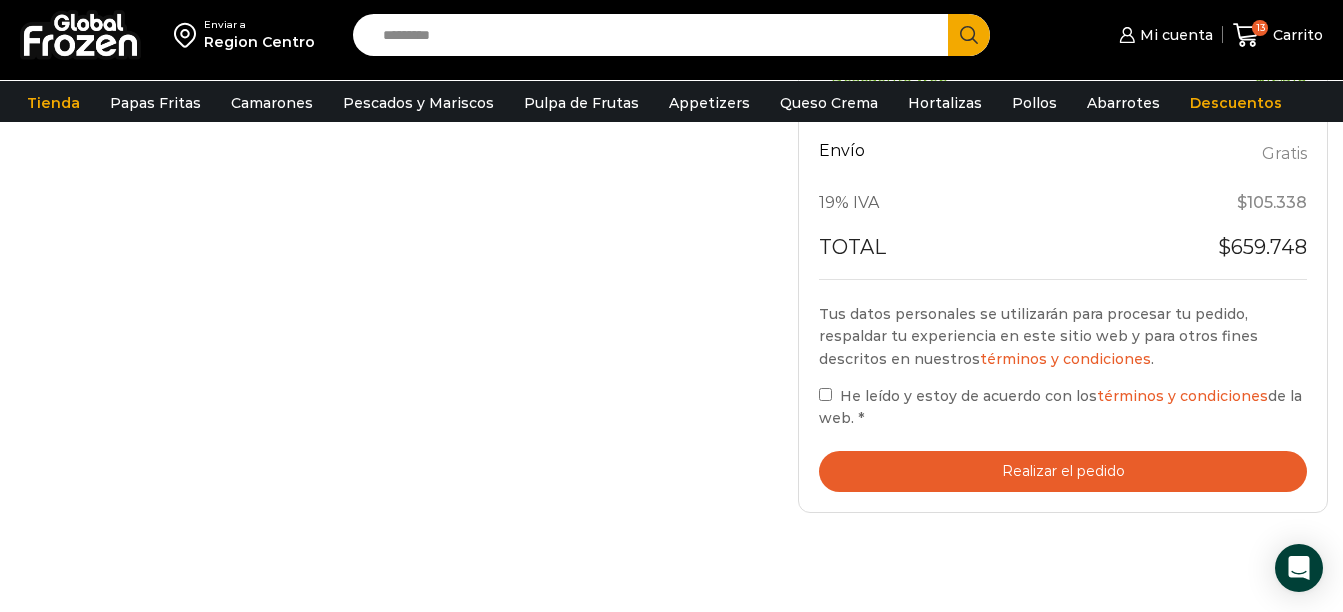 scroll, scrollTop: 1000, scrollLeft: 0, axis: vertical 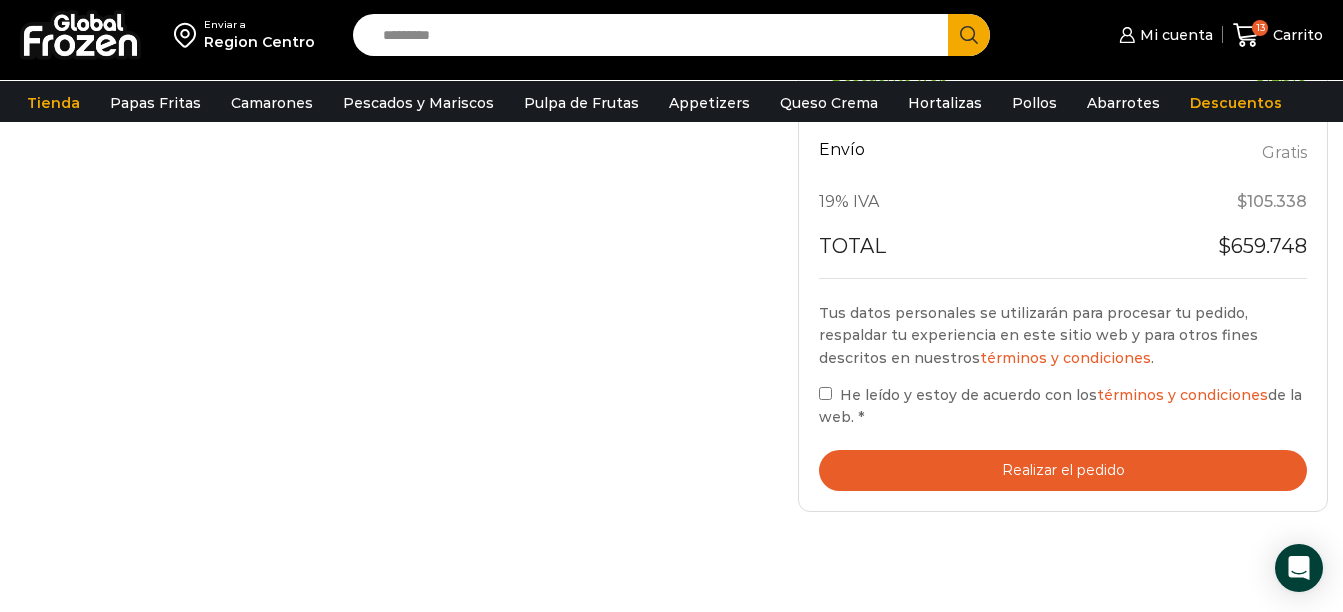 click on "Realizar el pedido" at bounding box center [1063, 470] 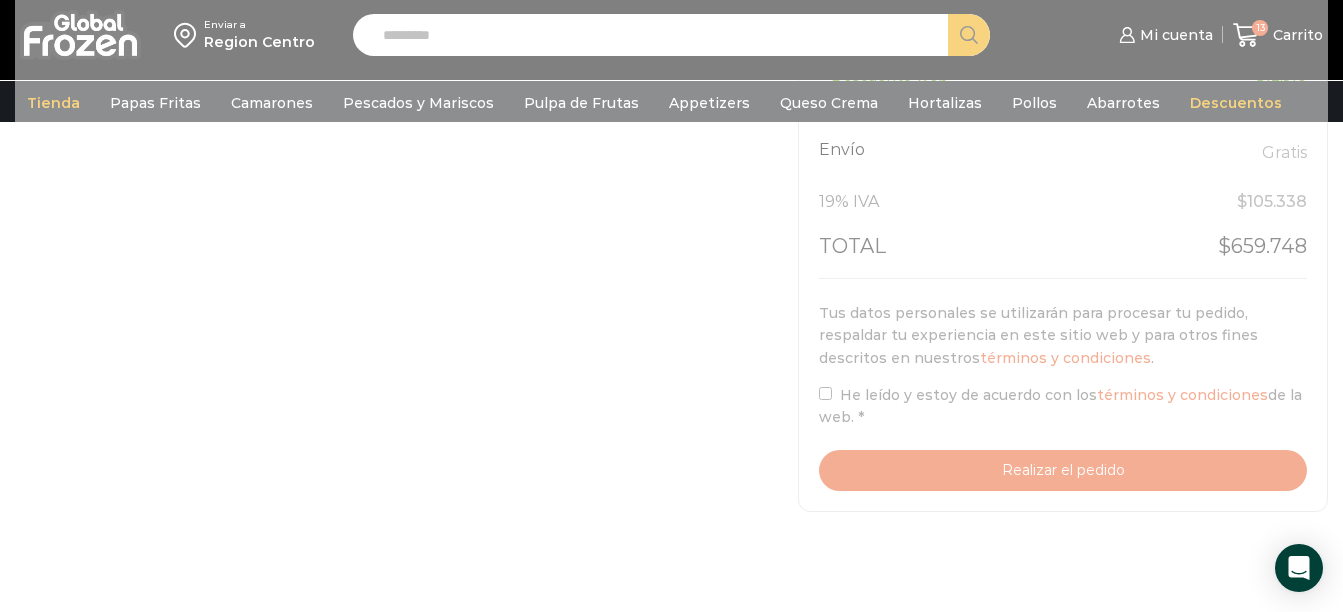 scroll, scrollTop: 885, scrollLeft: 0, axis: vertical 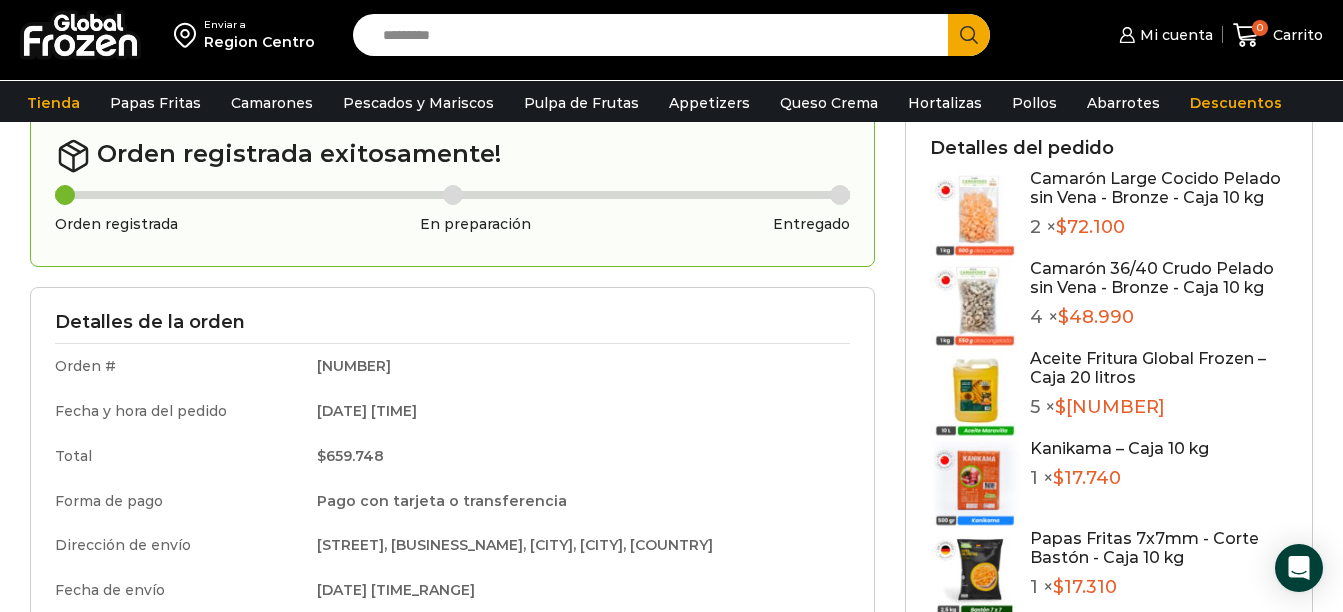click on "WordPress WooCommerce Themes
Enviar a
Region Centro
Mi cuenta" at bounding box center [671, 672] 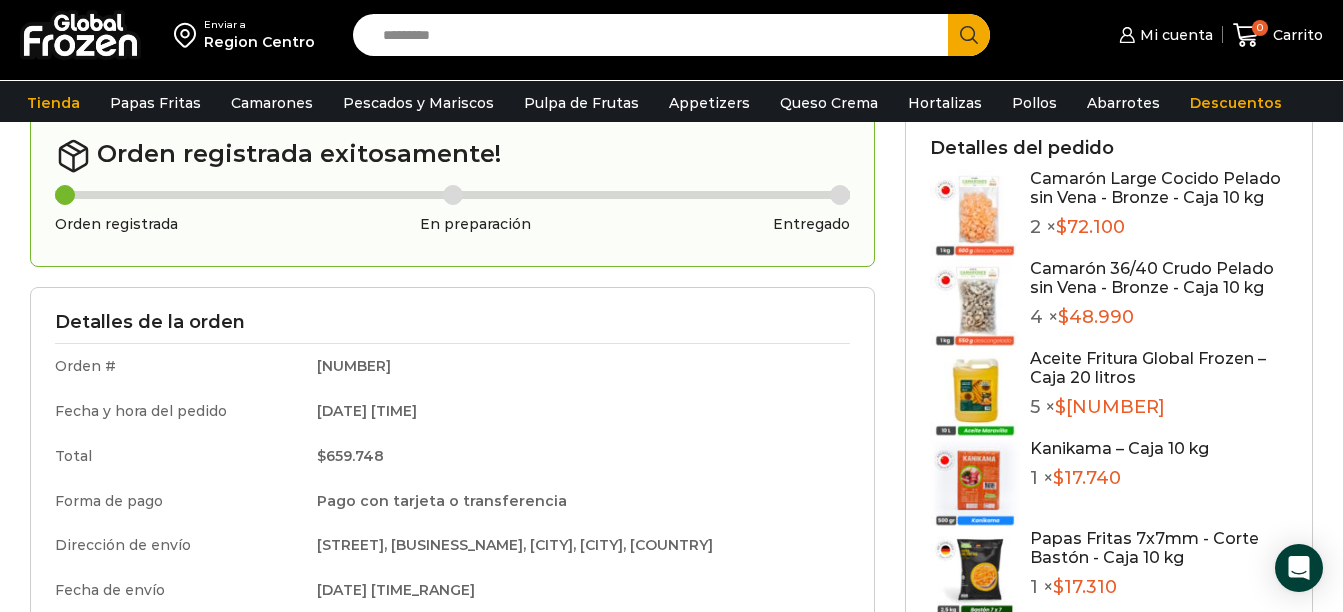 click on "Orden registrada exitosamente!
Orden registrada
En preparación
Entregado
Detalles de la orden
Orden #
[NUMBER]
Fecha y hora del pedido
[DATE] [TIME]
Total
$ 659.748
Forma de pago
Pago con tarjeta o transferencia
Dirección de envío
[STREET], [BUSINESS_NAME], [CITY], [CITY], [COUNTRY]
Fecha de envío
[DATE] [TIME_RANGE]
Detalles de facturación
Razón social
[COMPANY_NAME]
RUT
[RUT]" at bounding box center [452, 522] 